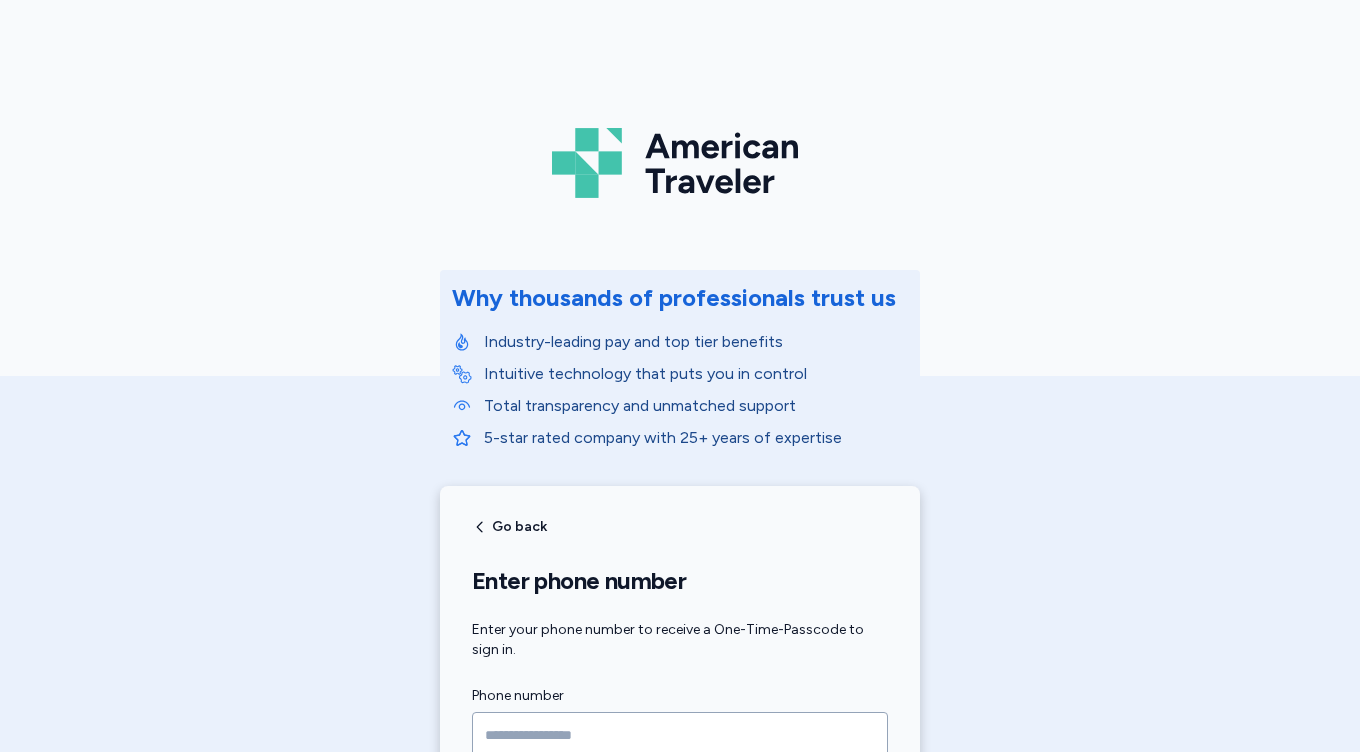 scroll, scrollTop: 0, scrollLeft: 0, axis: both 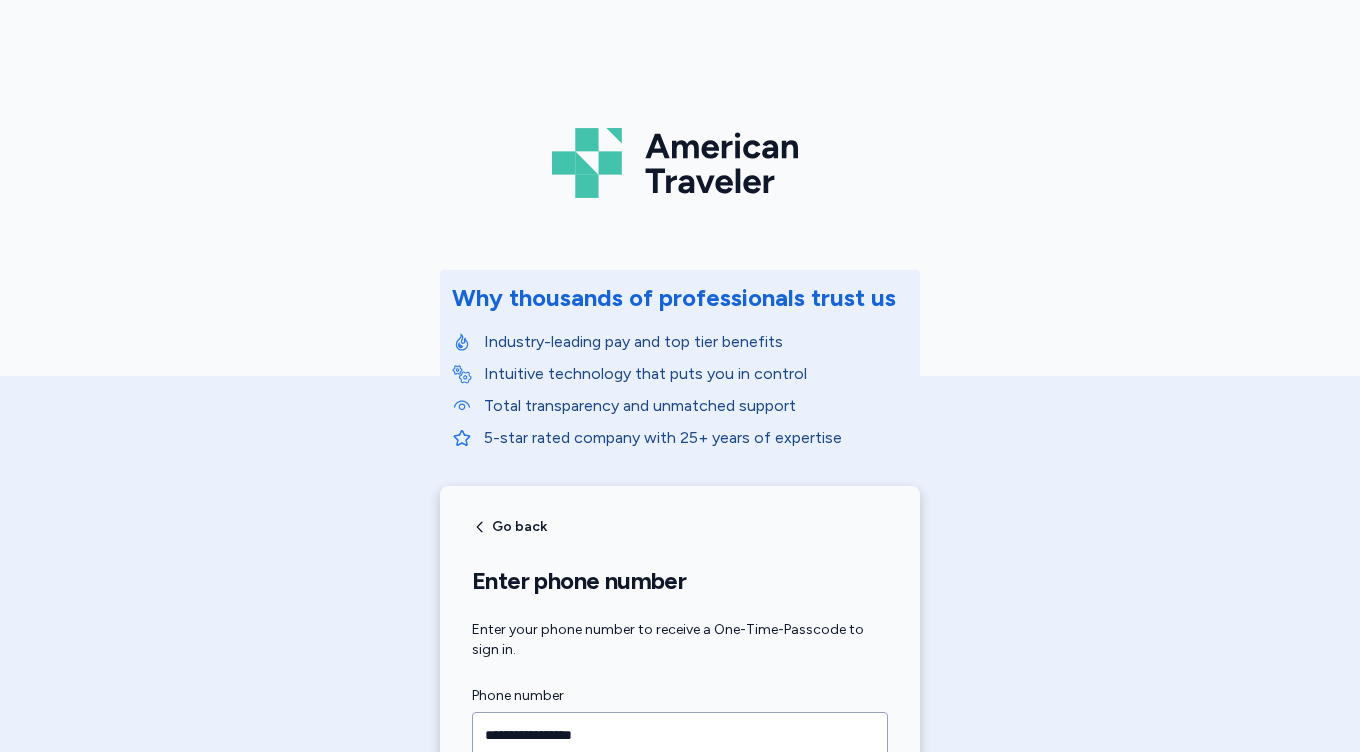 type on "**********" 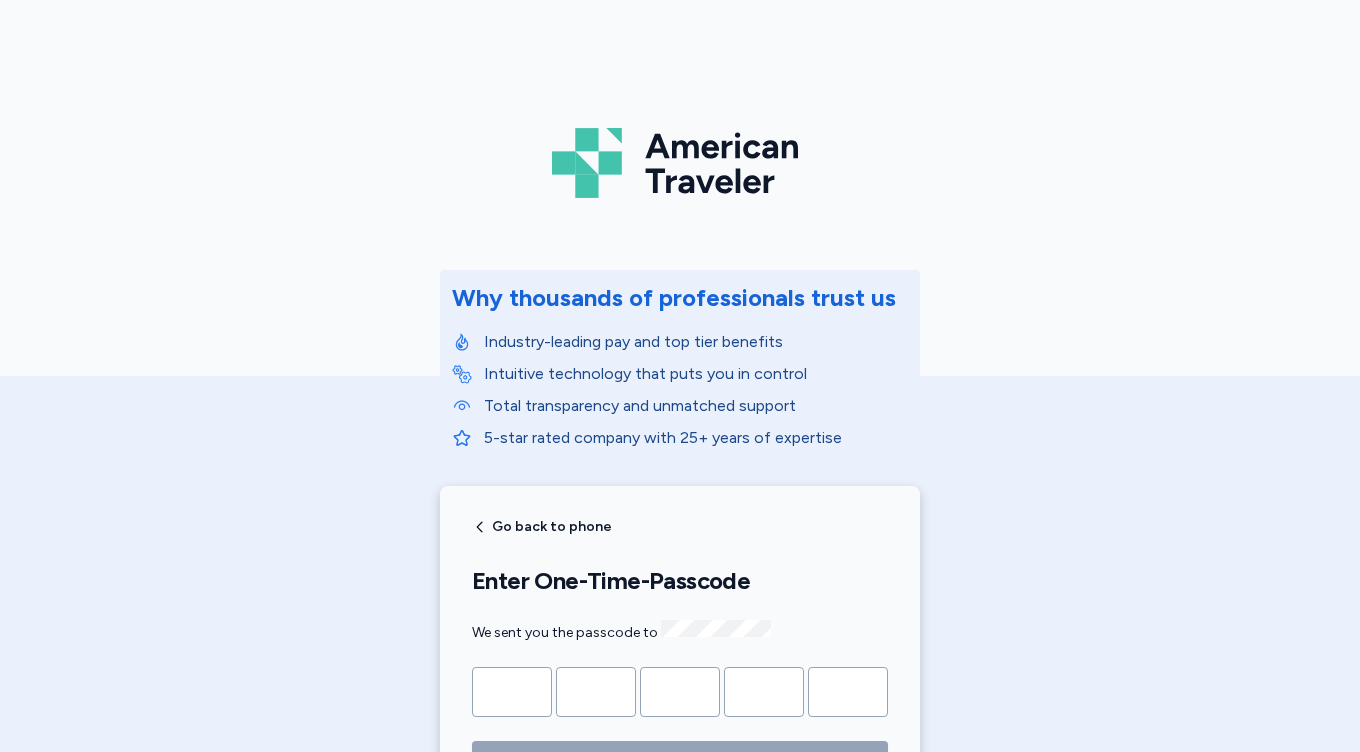 type on "*" 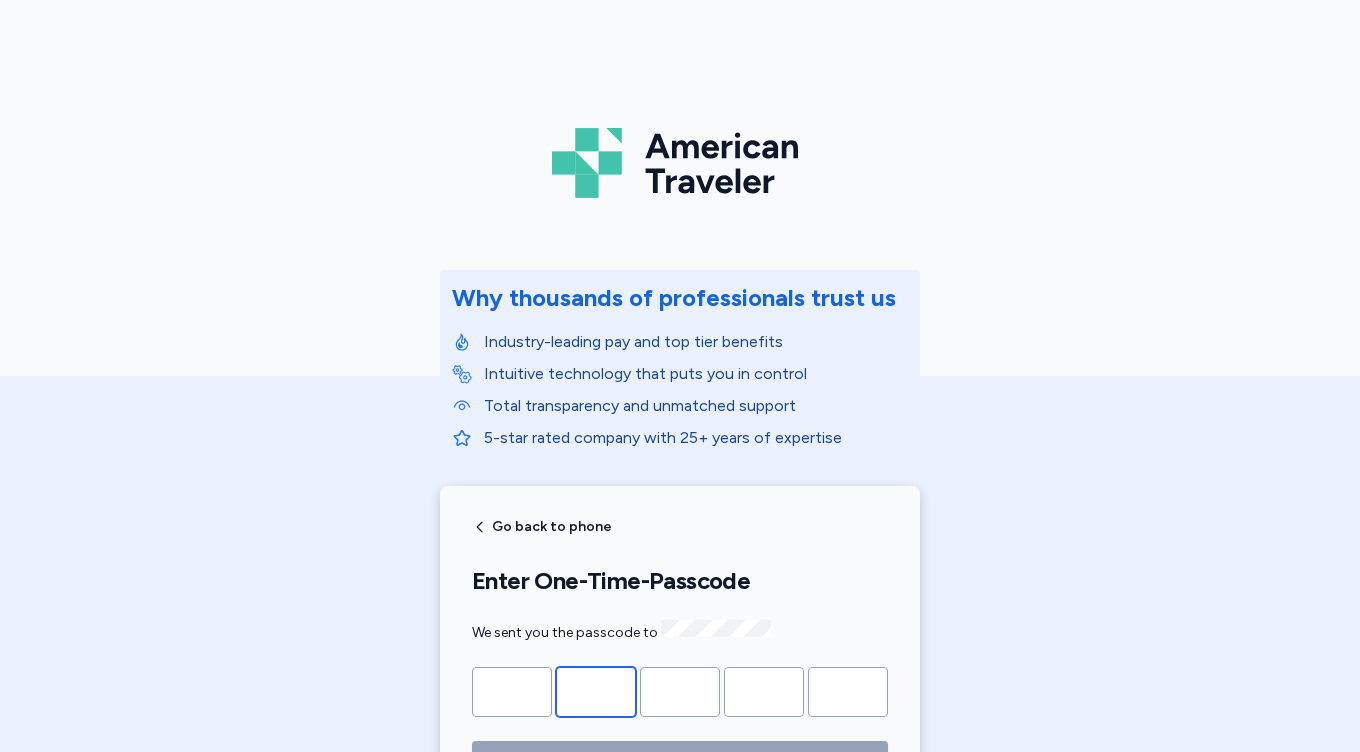 type on "*" 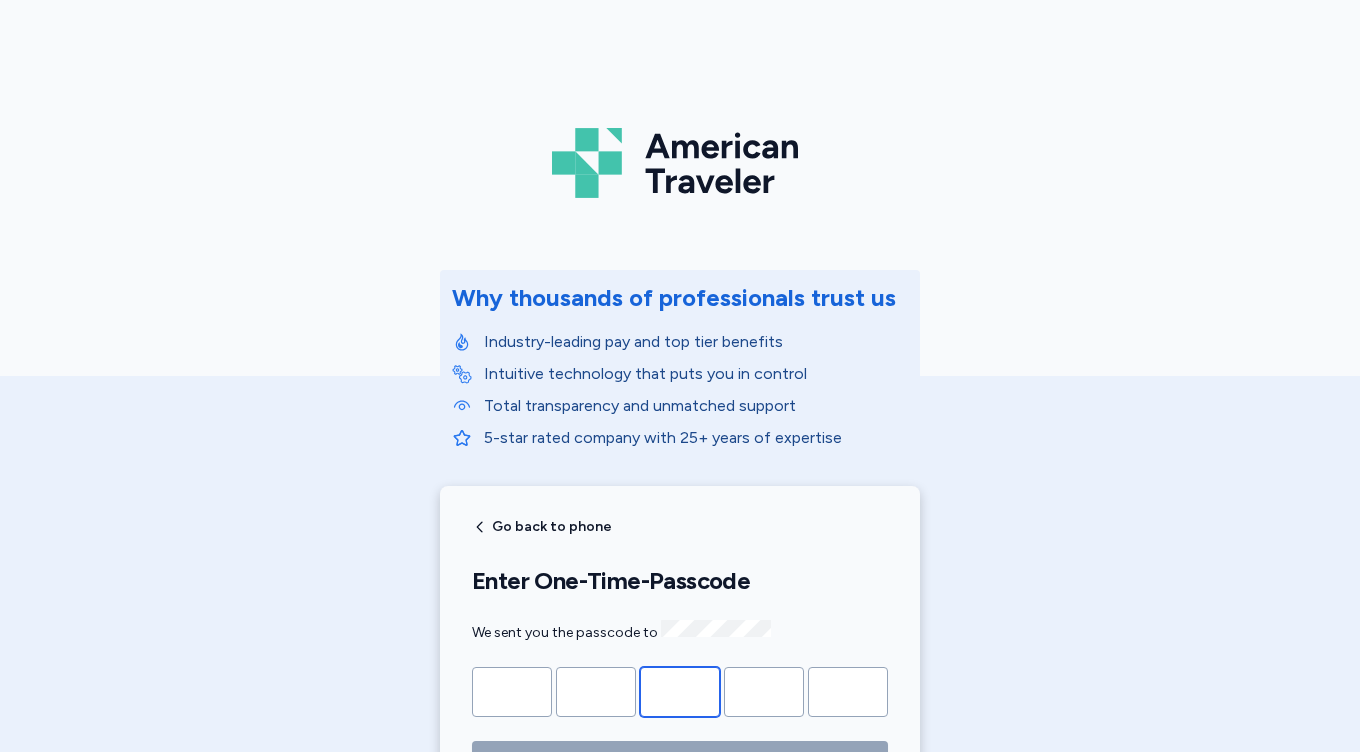type on "*" 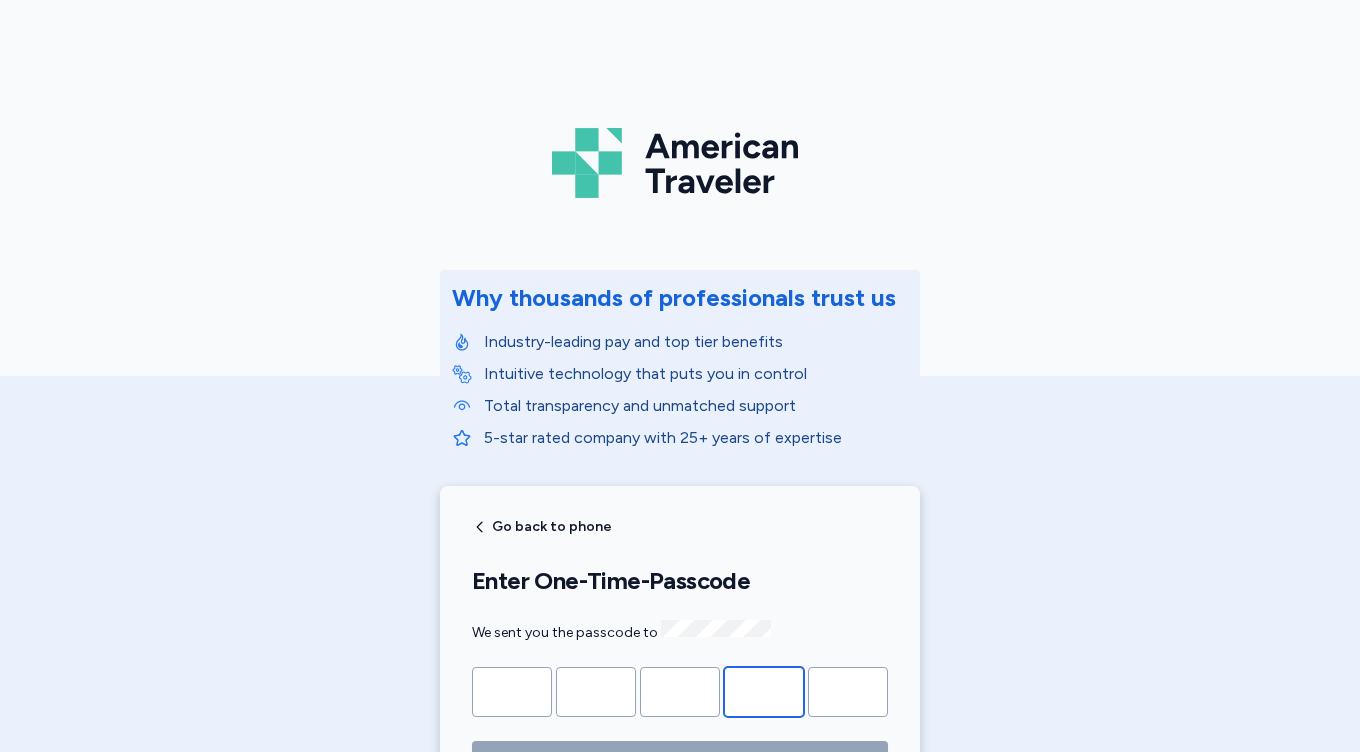 type on "*" 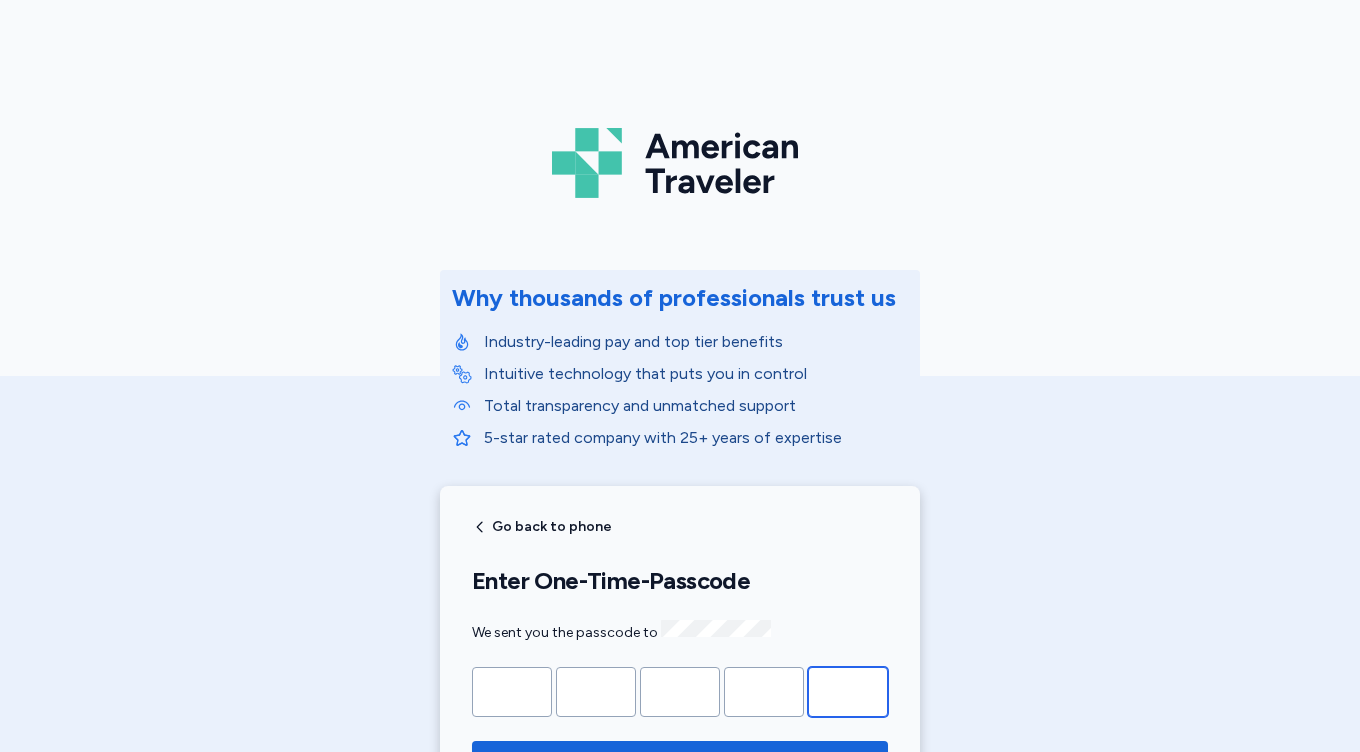 type on "*" 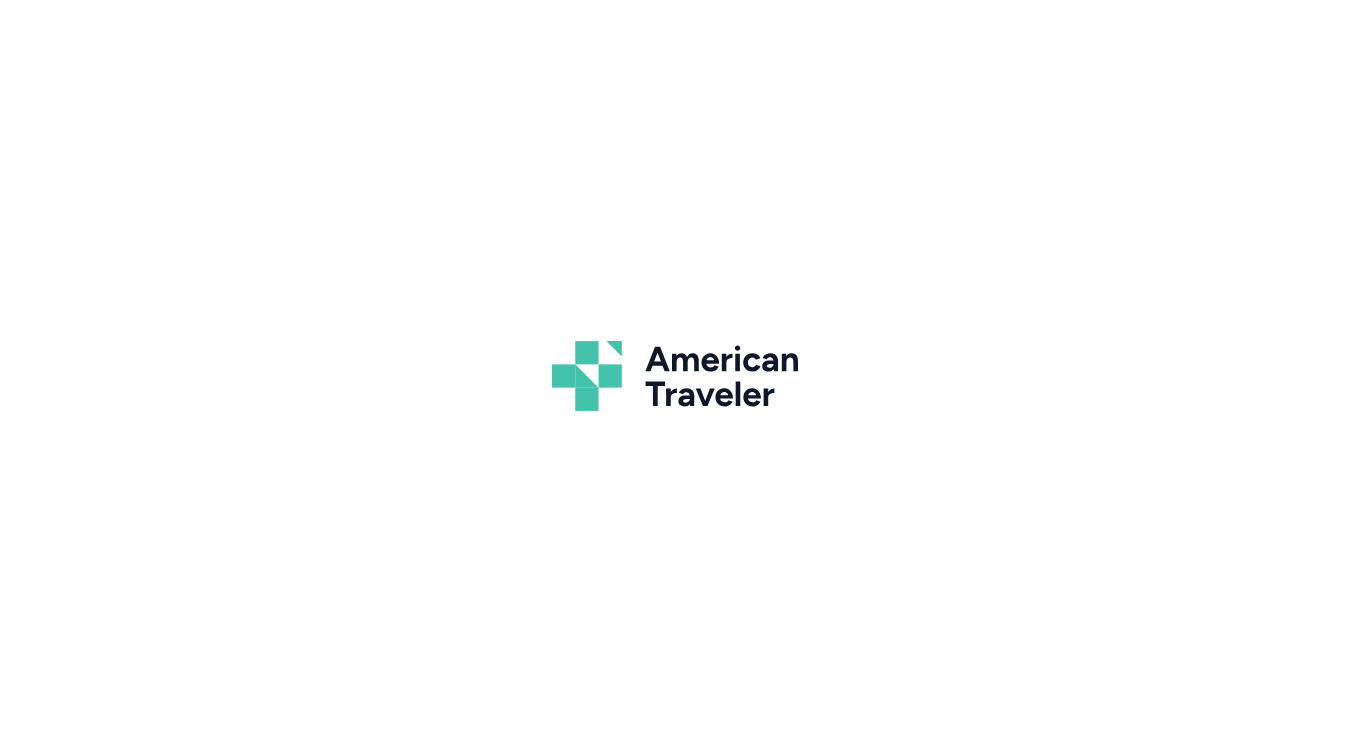 scroll, scrollTop: 0, scrollLeft: 0, axis: both 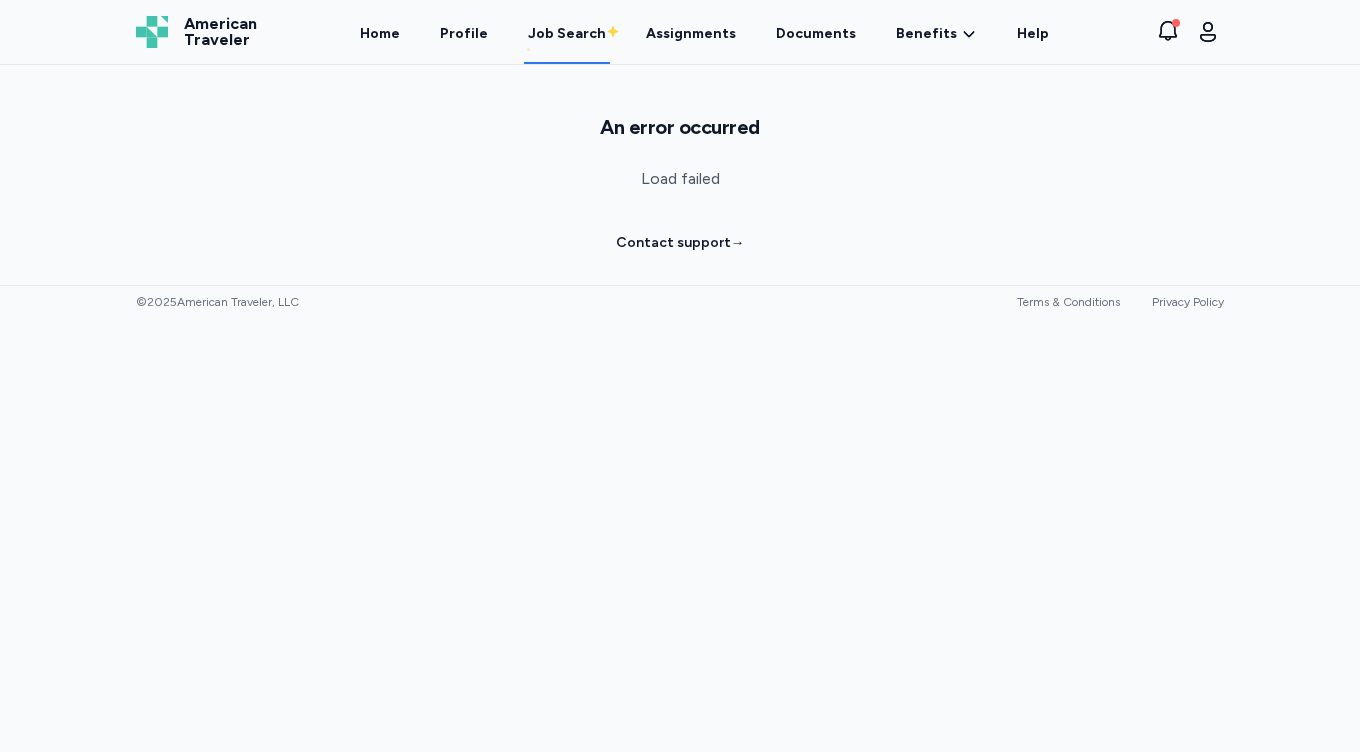click on "Job Search" at bounding box center (567, 34) 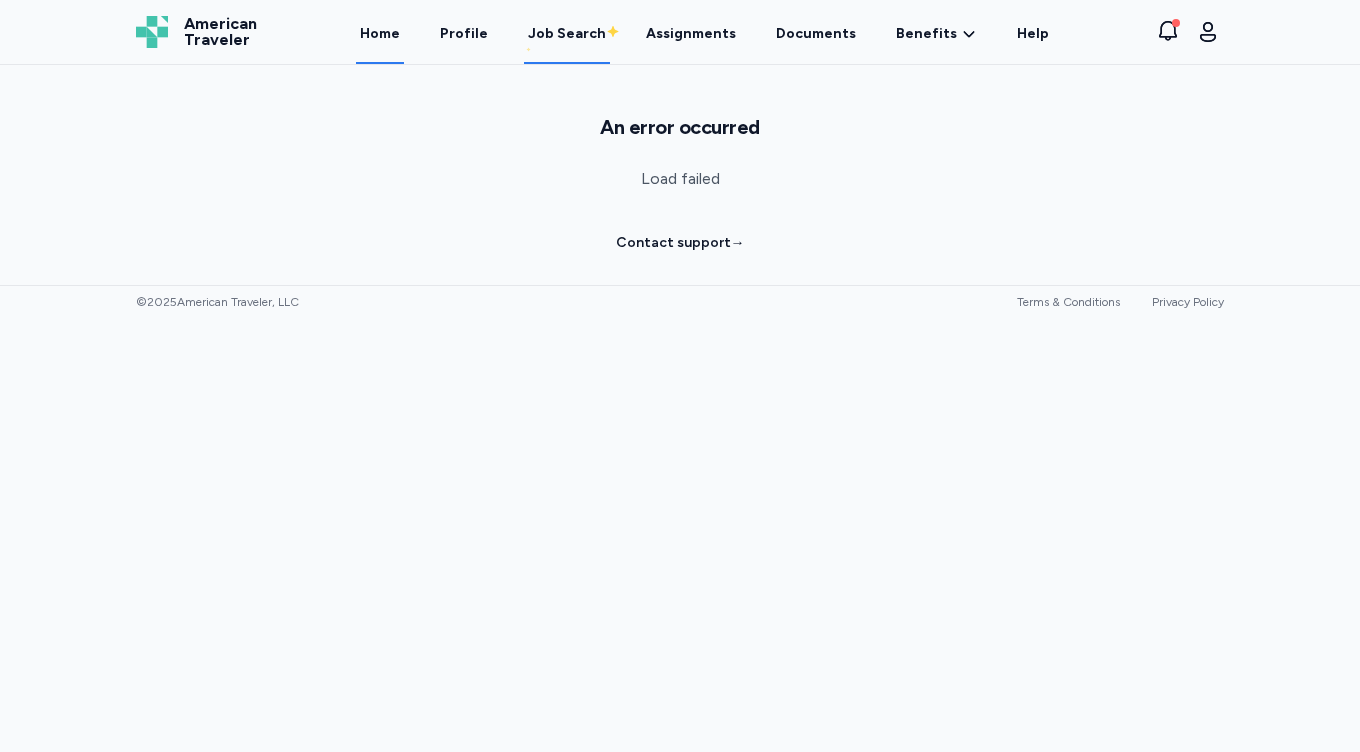 click on "Home" at bounding box center [380, 33] 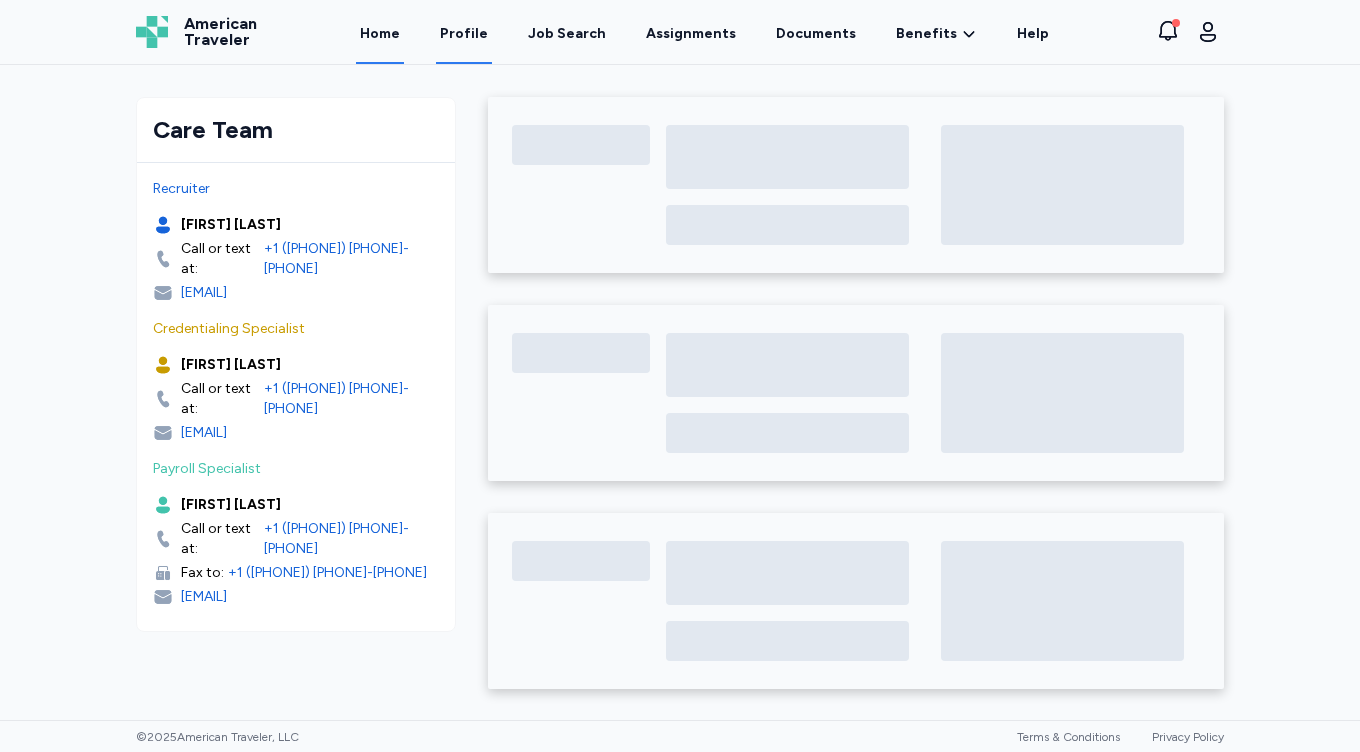 click on "Profile" at bounding box center (464, 33) 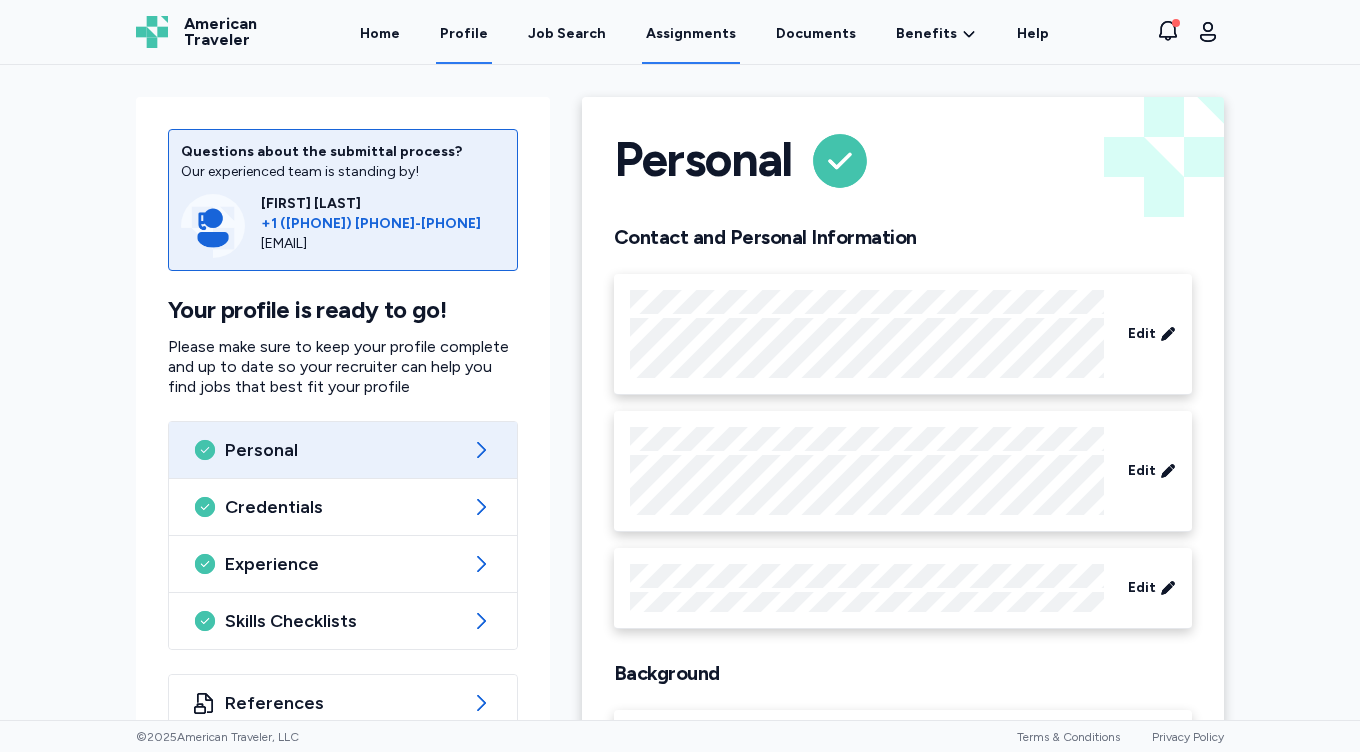 click on "Assignments" at bounding box center (691, 33) 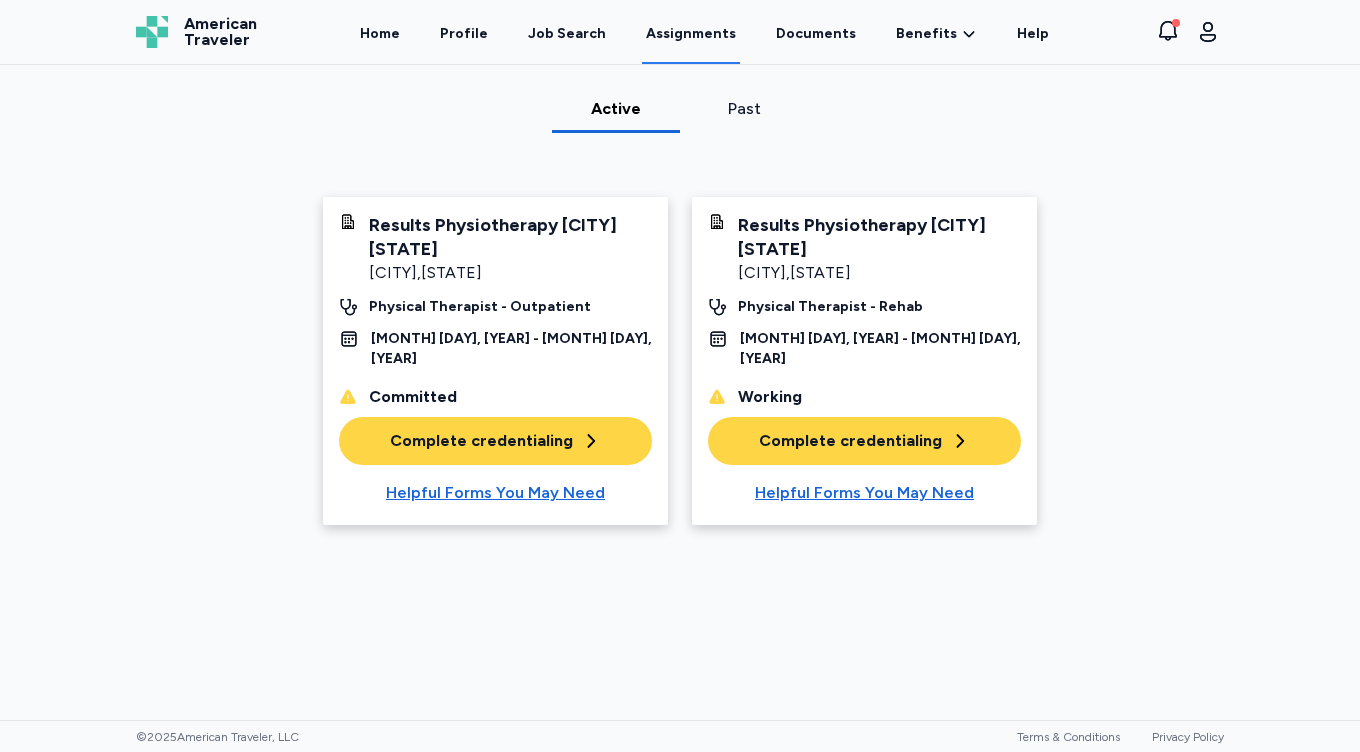click on "Complete credentialing" at bounding box center (495, 441) 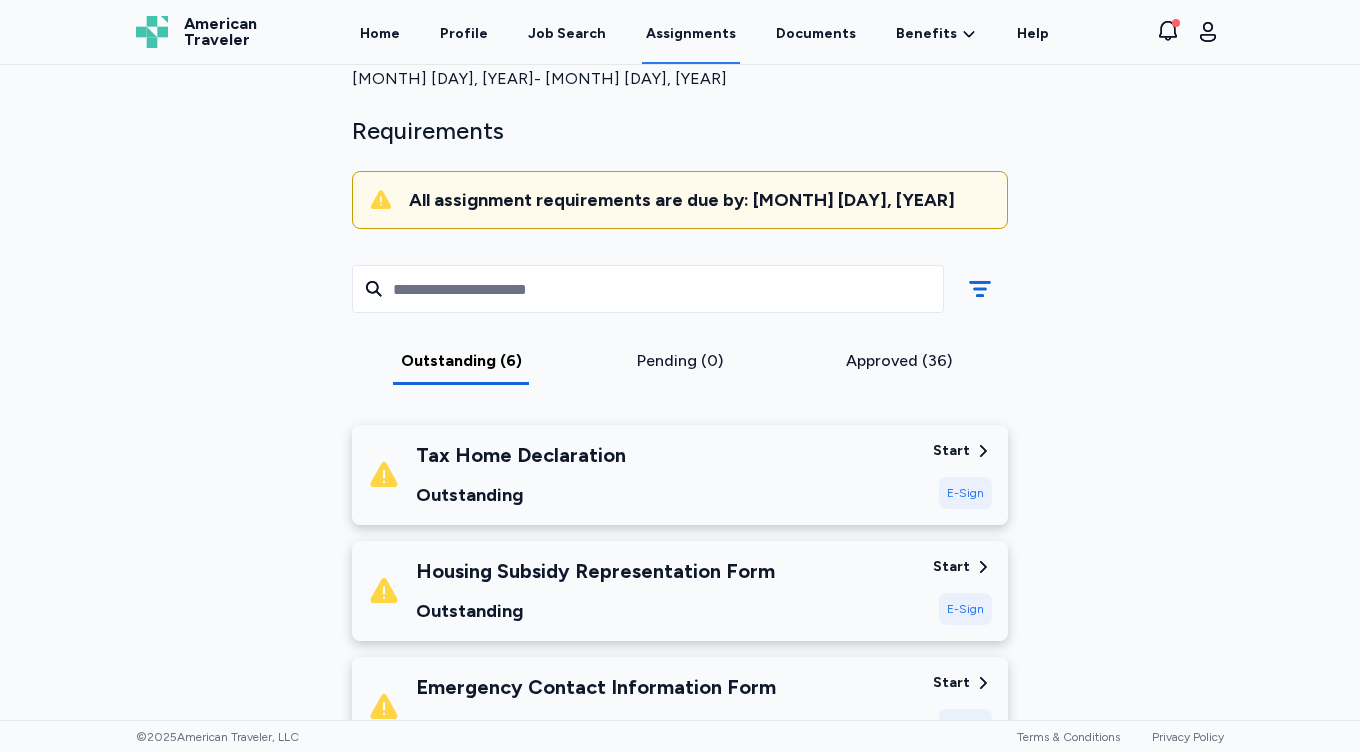 scroll, scrollTop: 139, scrollLeft: 0, axis: vertical 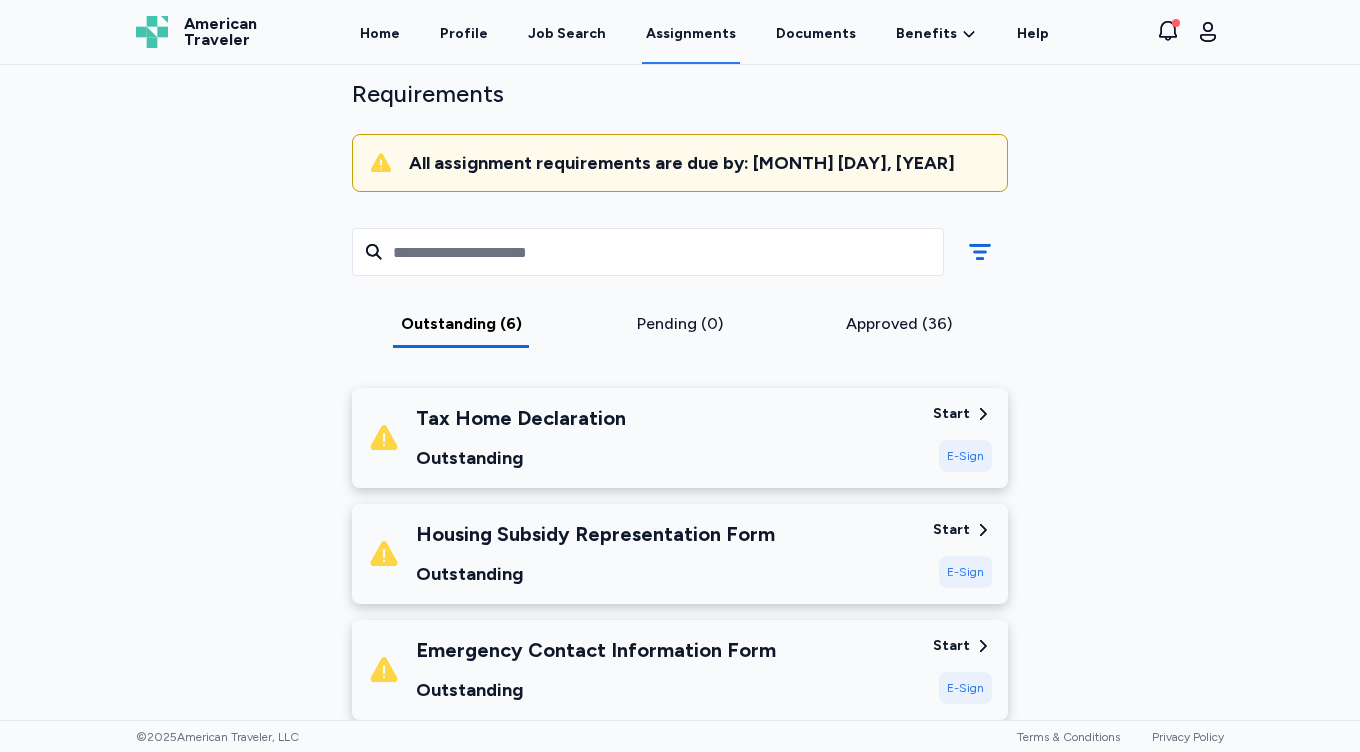 click on "Start" at bounding box center (951, 414) 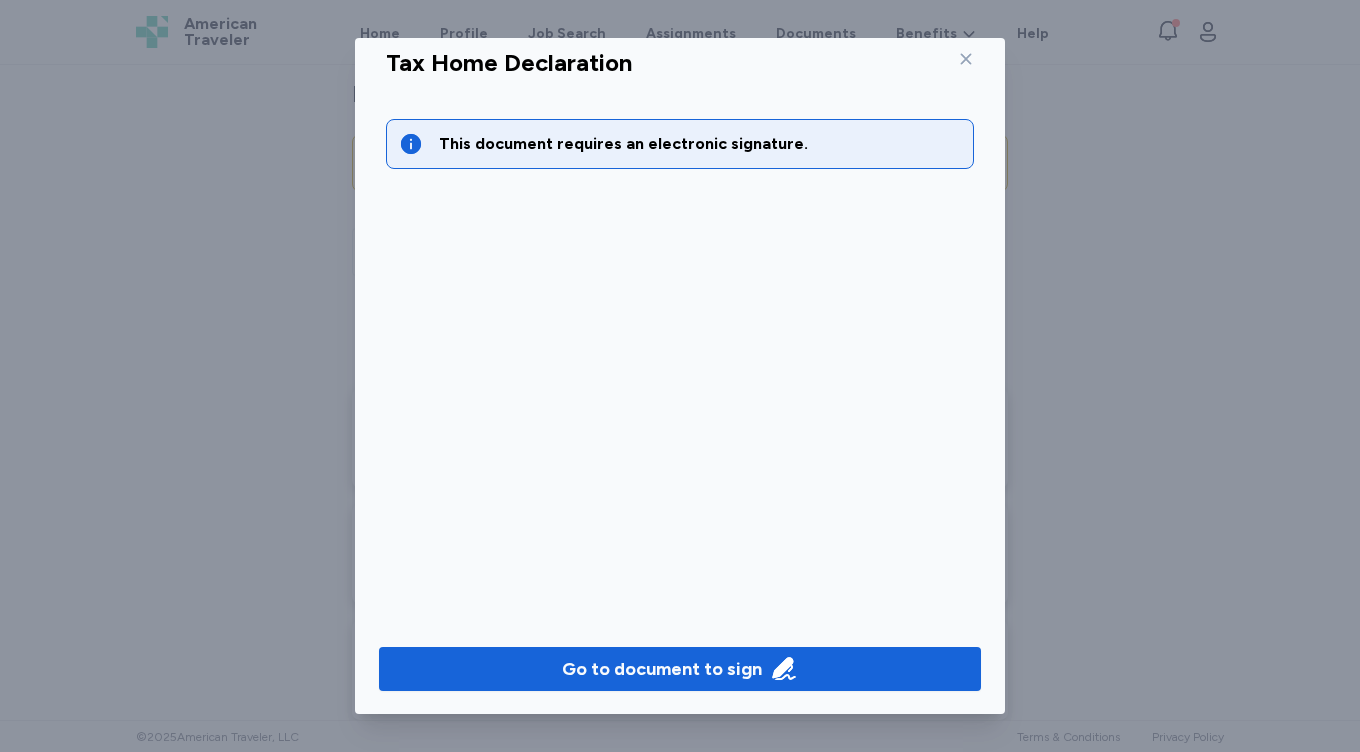 scroll, scrollTop: 23, scrollLeft: 0, axis: vertical 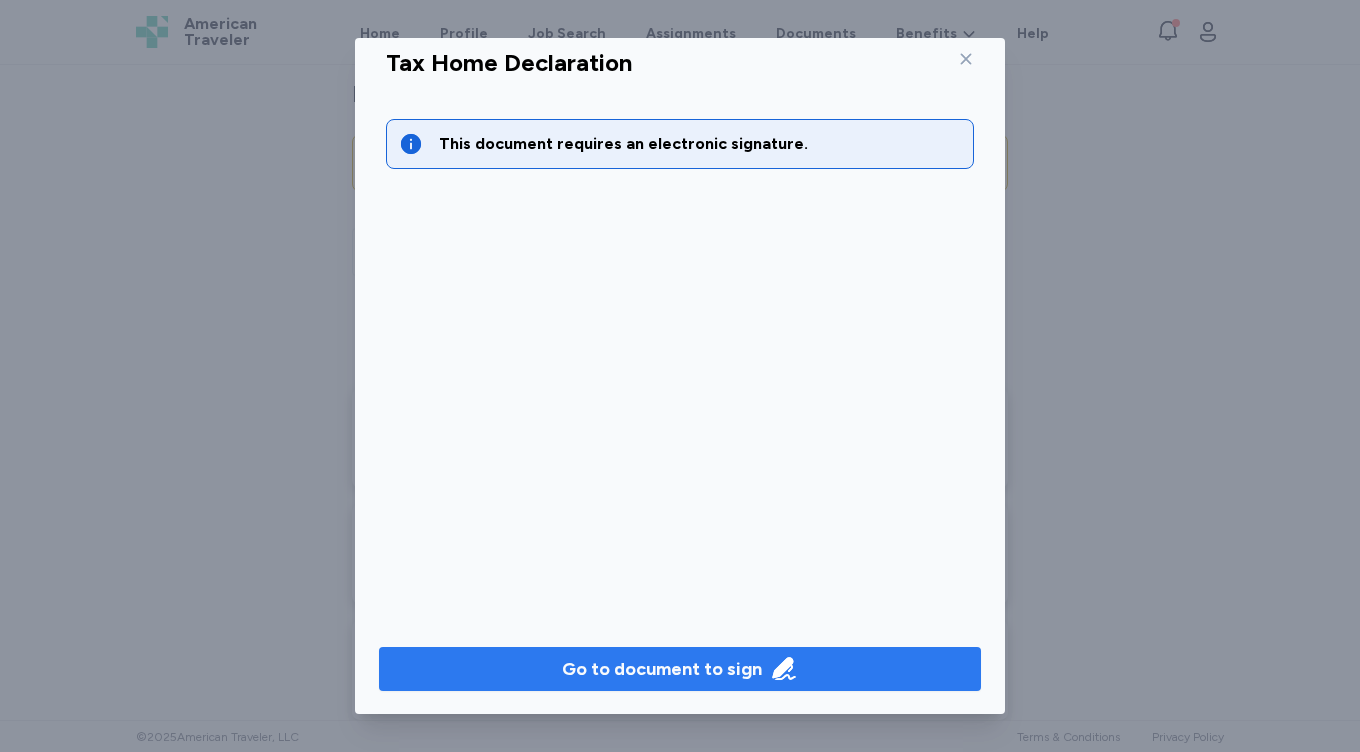 click on "Go to document to sign" at bounding box center [662, 669] 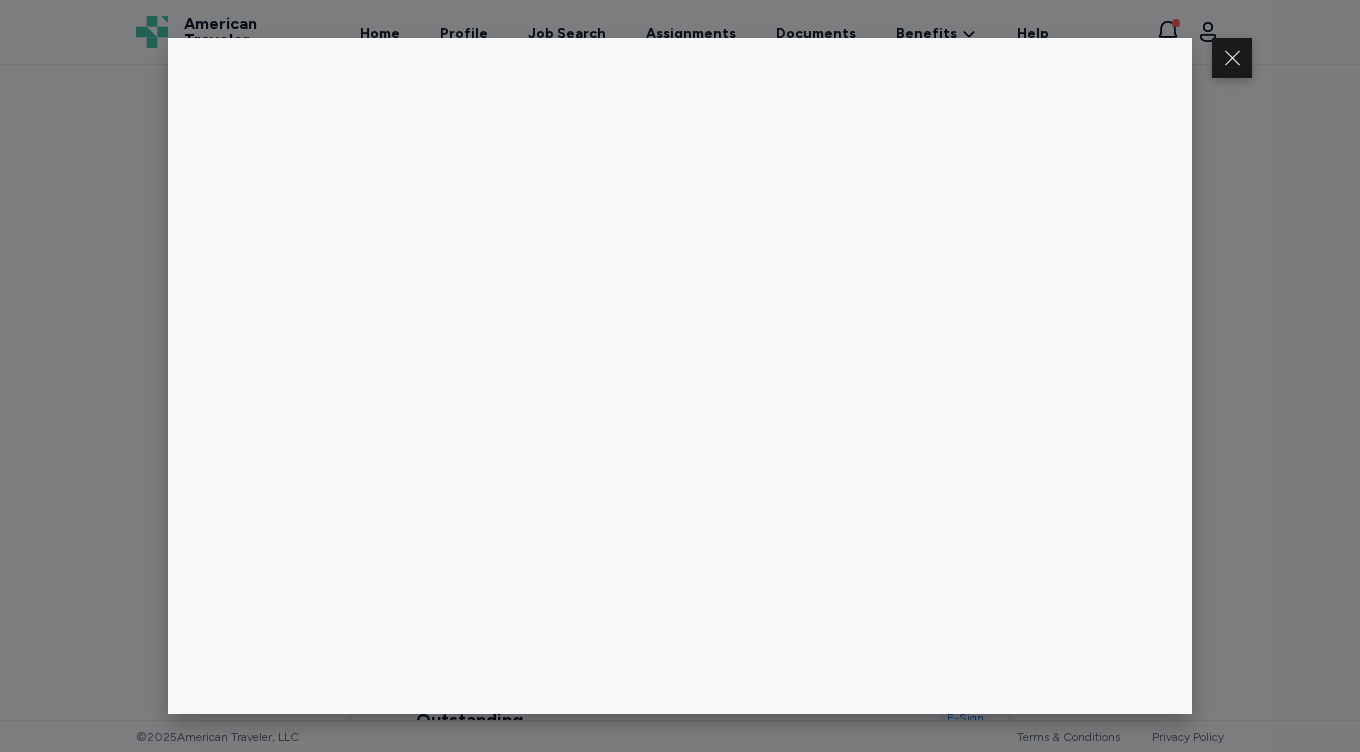 scroll, scrollTop: 0, scrollLeft: 0, axis: both 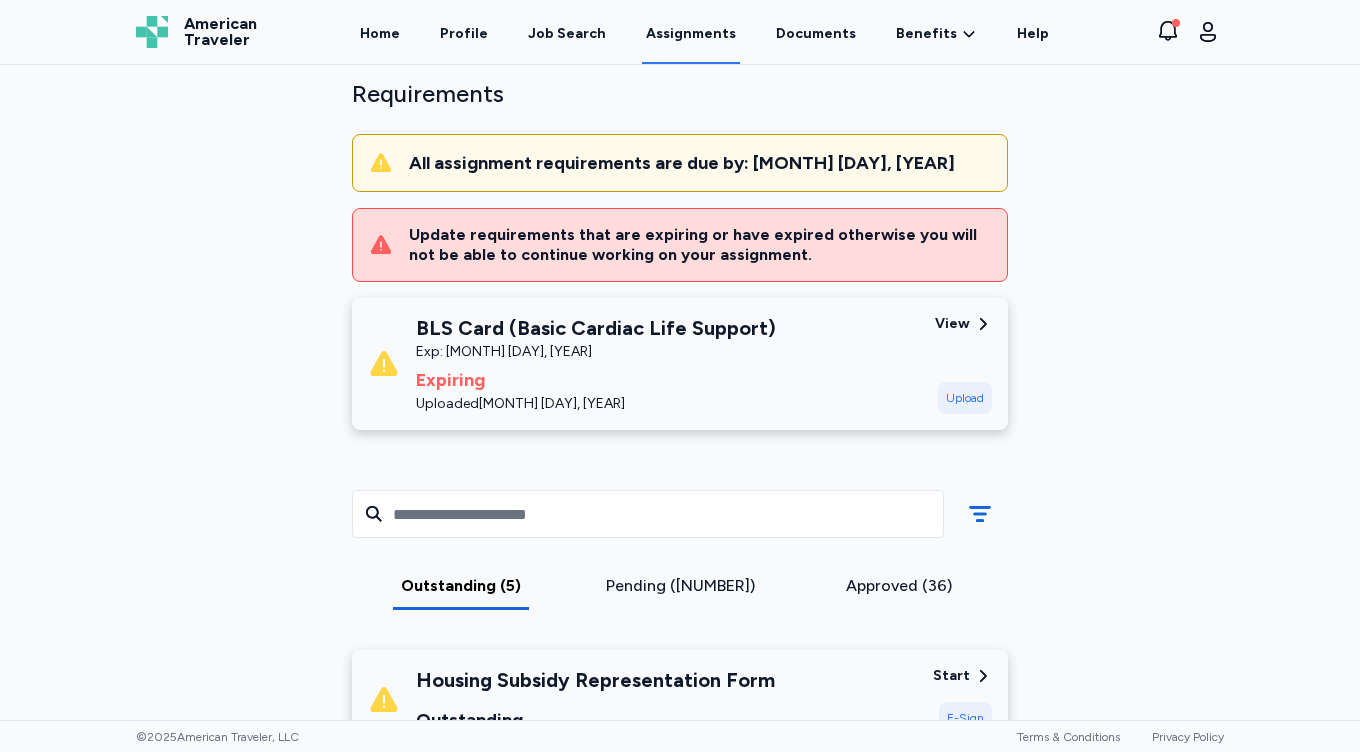 click on "BLS Card (Basic Cardiac Life Support)" at bounding box center [596, 328] 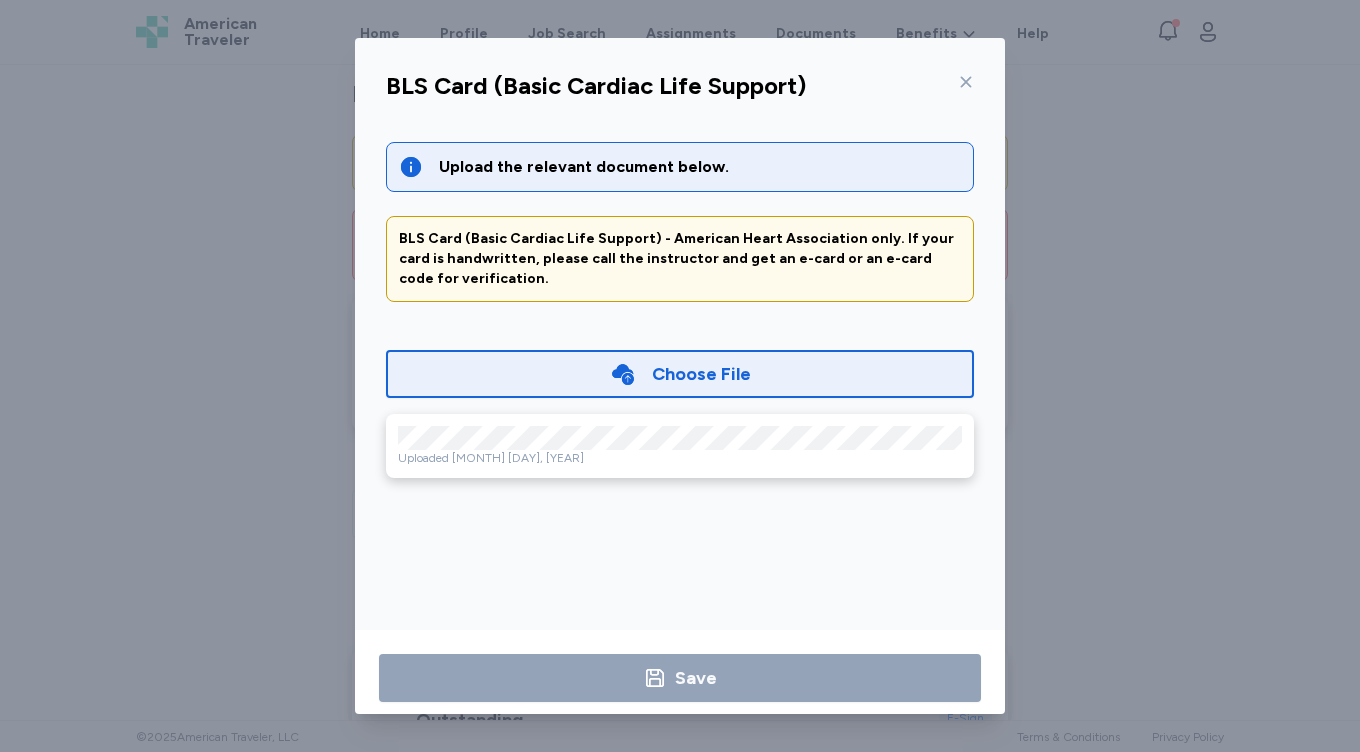 scroll, scrollTop: 0, scrollLeft: 0, axis: both 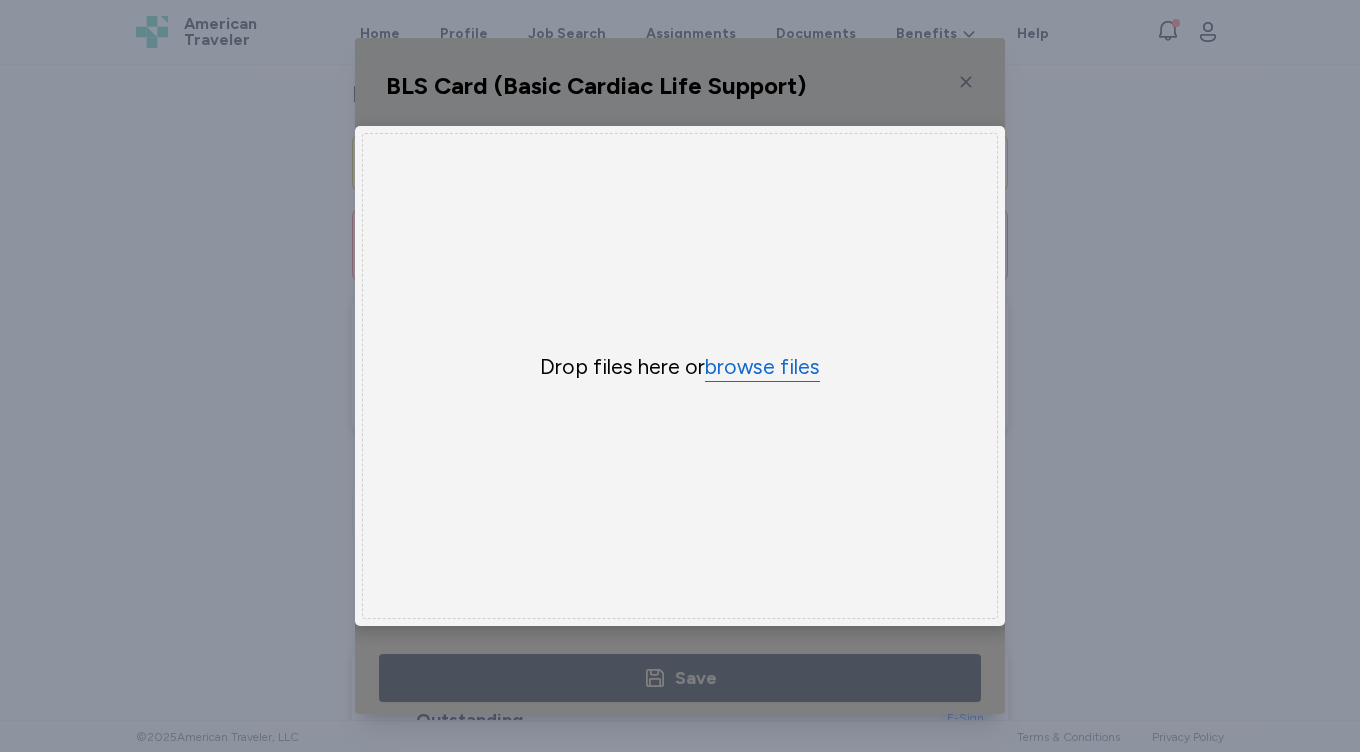 click on "browse files" at bounding box center (762, 367) 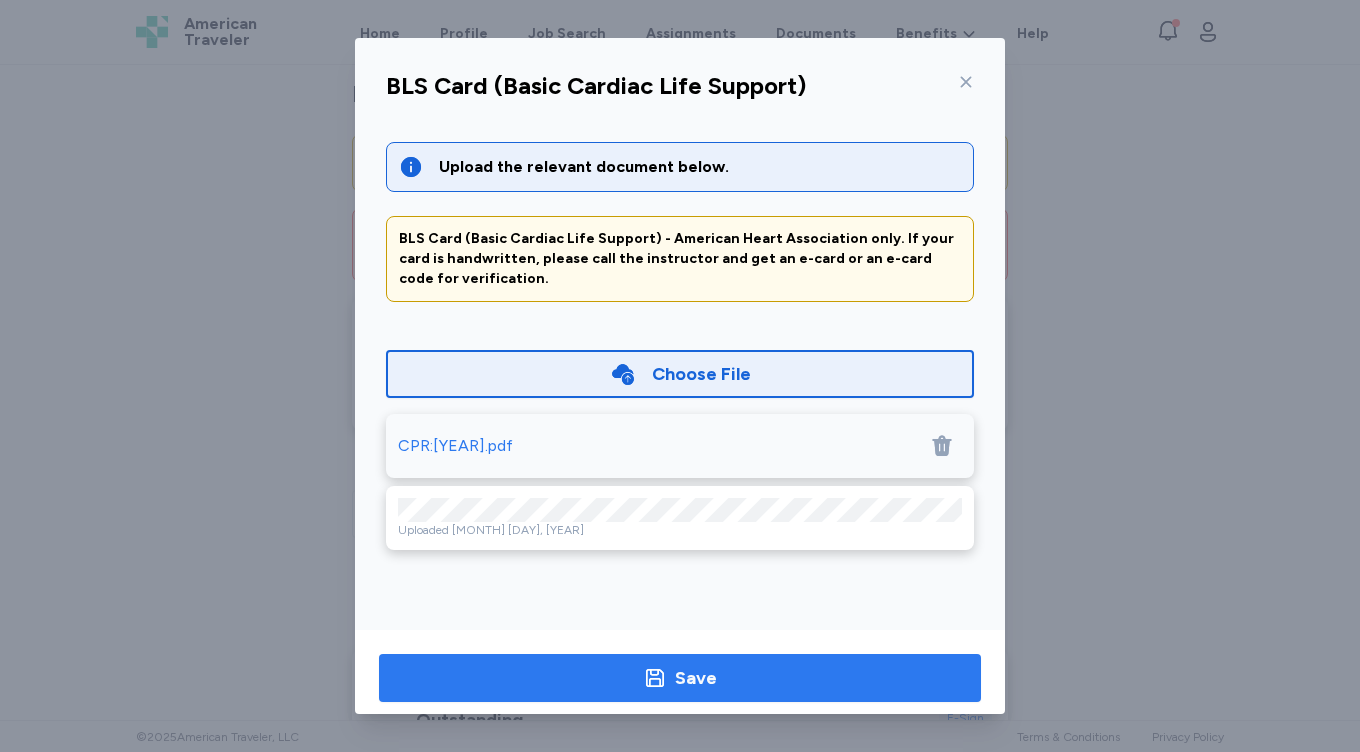 click on "Save" at bounding box center (696, 678) 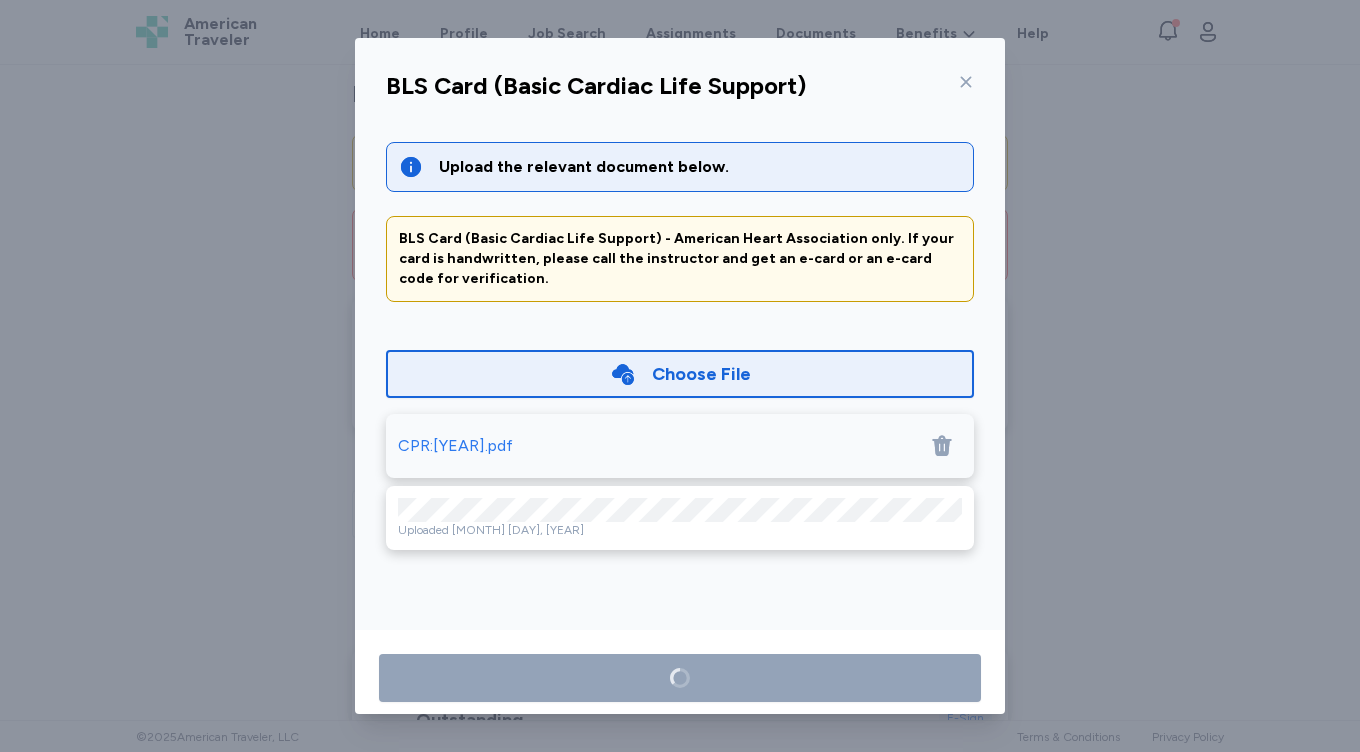scroll, scrollTop: 0, scrollLeft: 0, axis: both 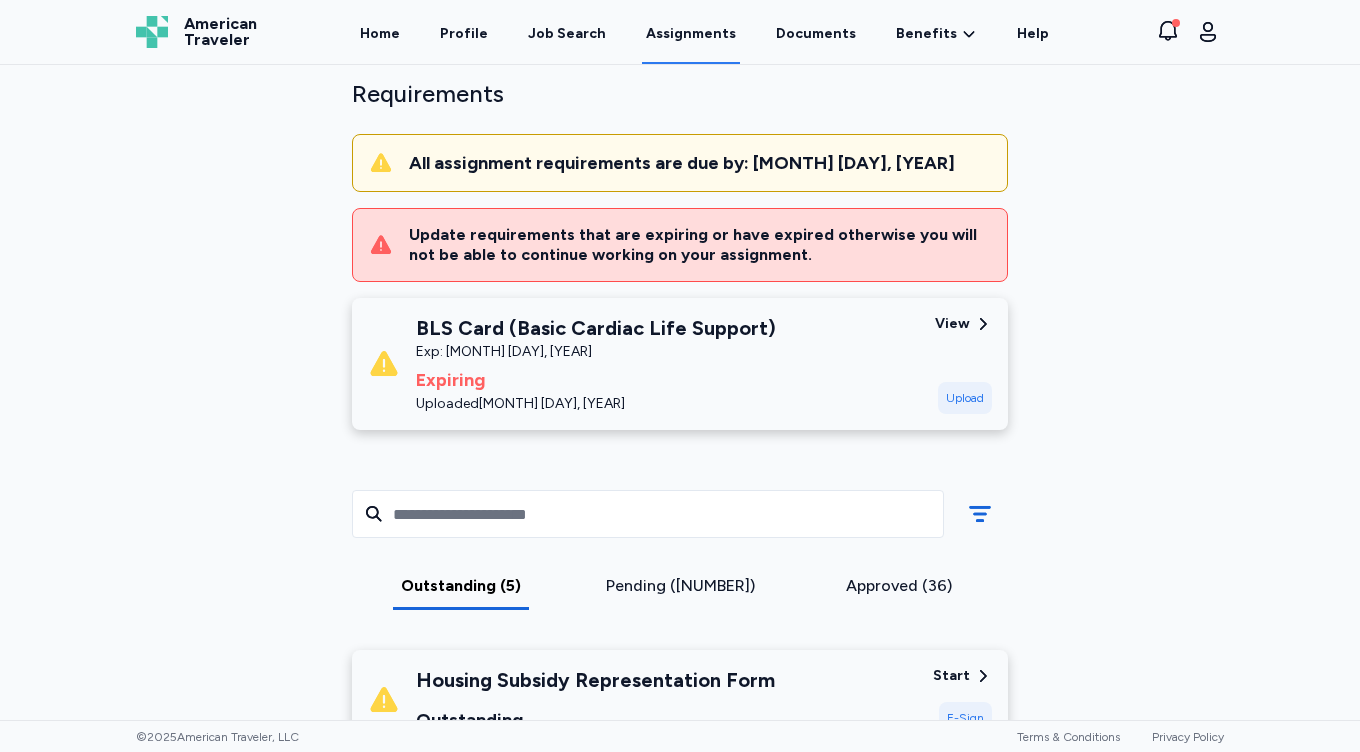 click 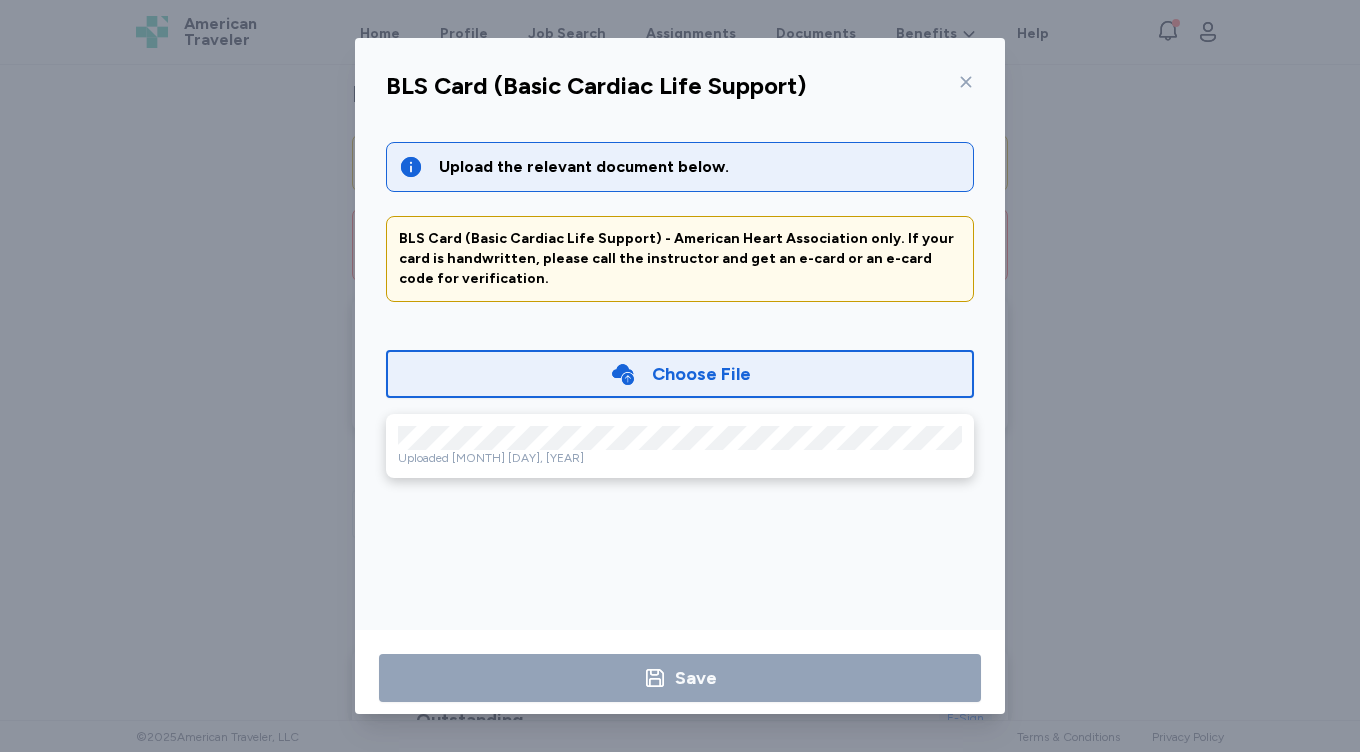 click on "Choose File" at bounding box center (701, 374) 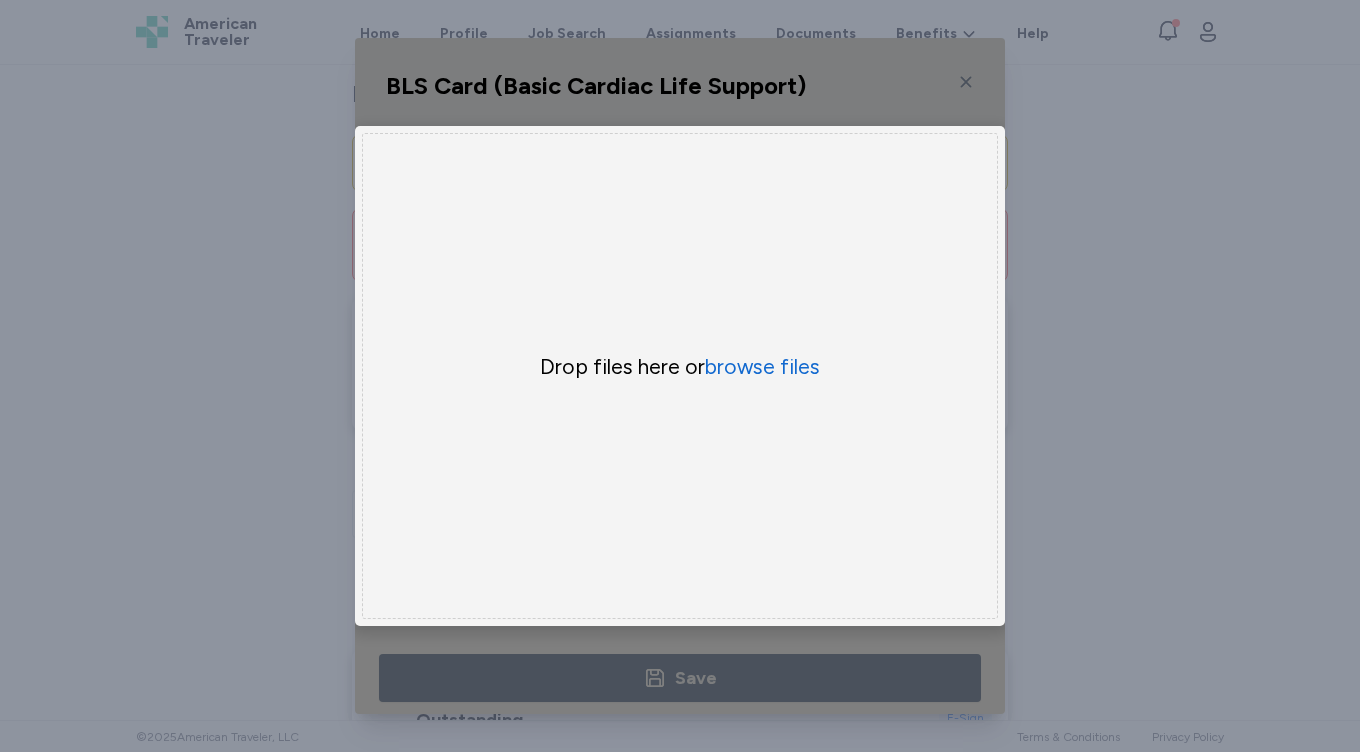 click on "Drop files here or  browse files" at bounding box center [680, 376] 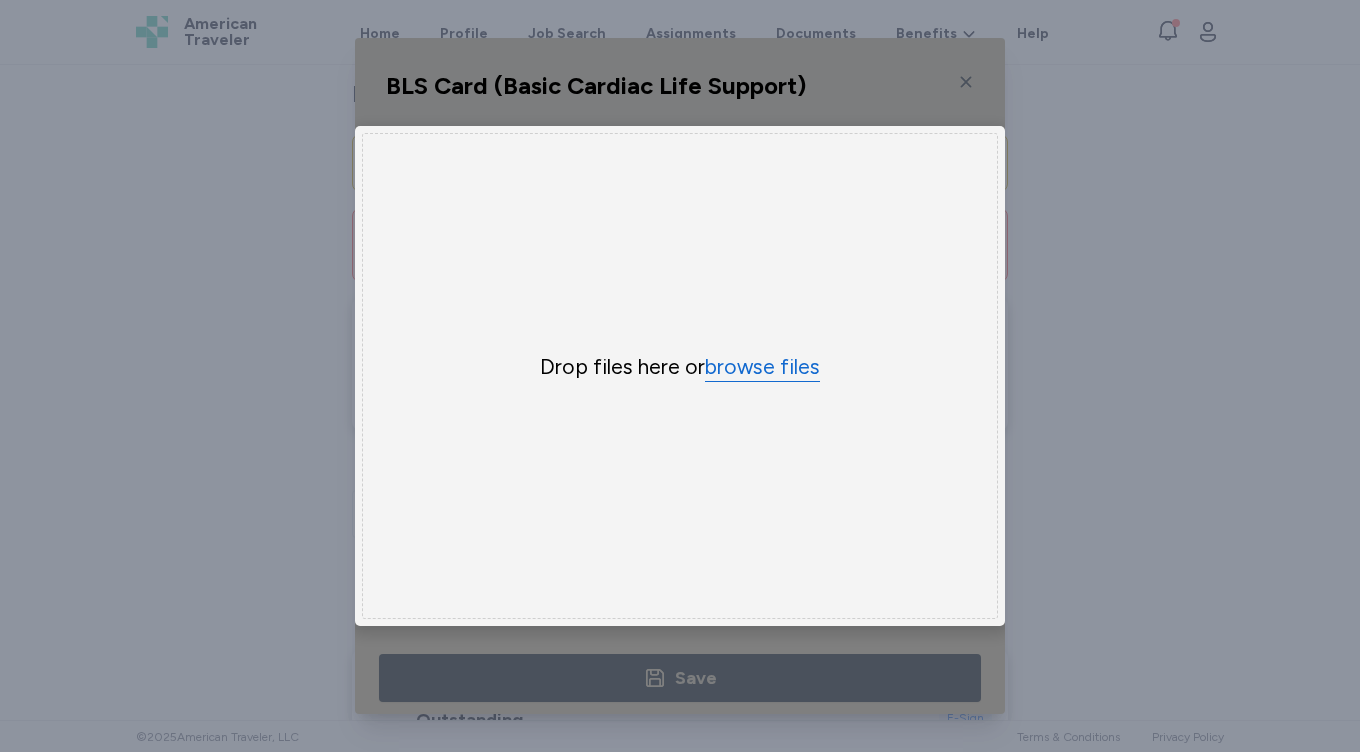 click on "browse files" at bounding box center [762, 367] 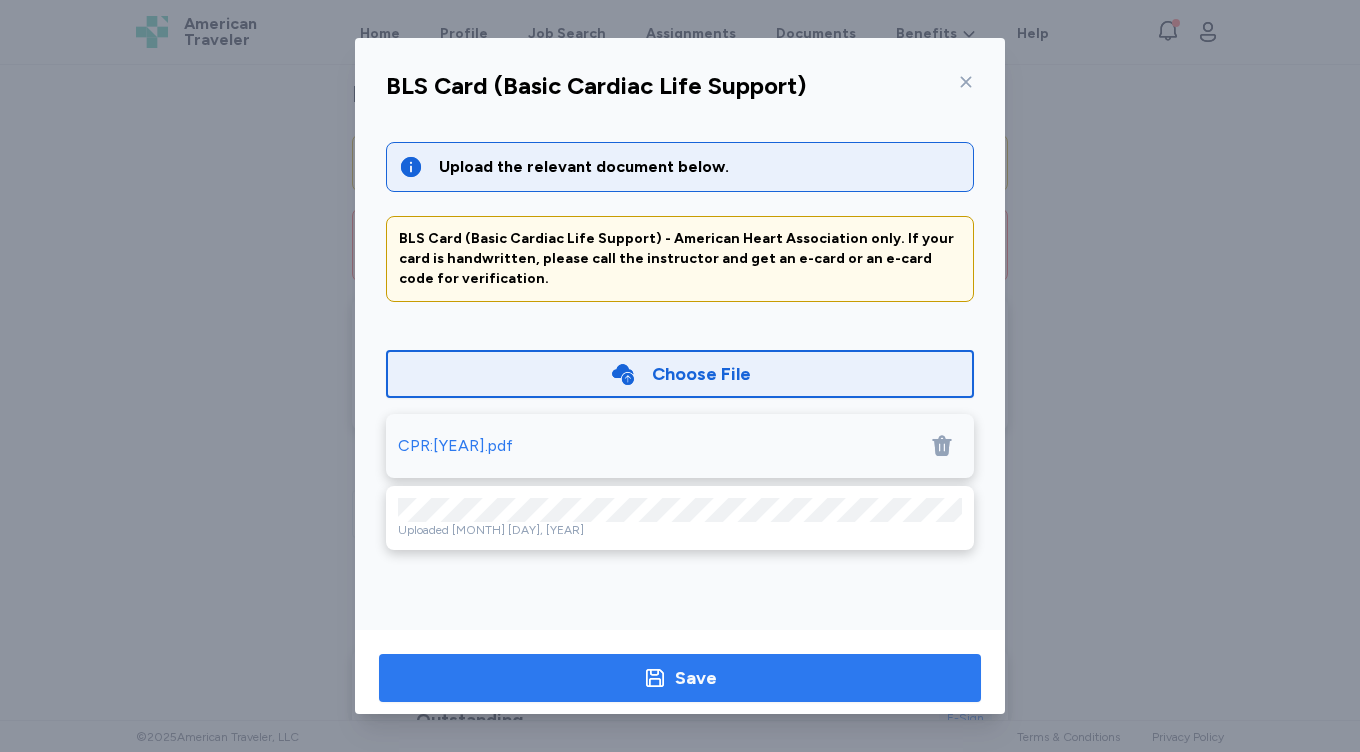 click on "Save" at bounding box center (696, 678) 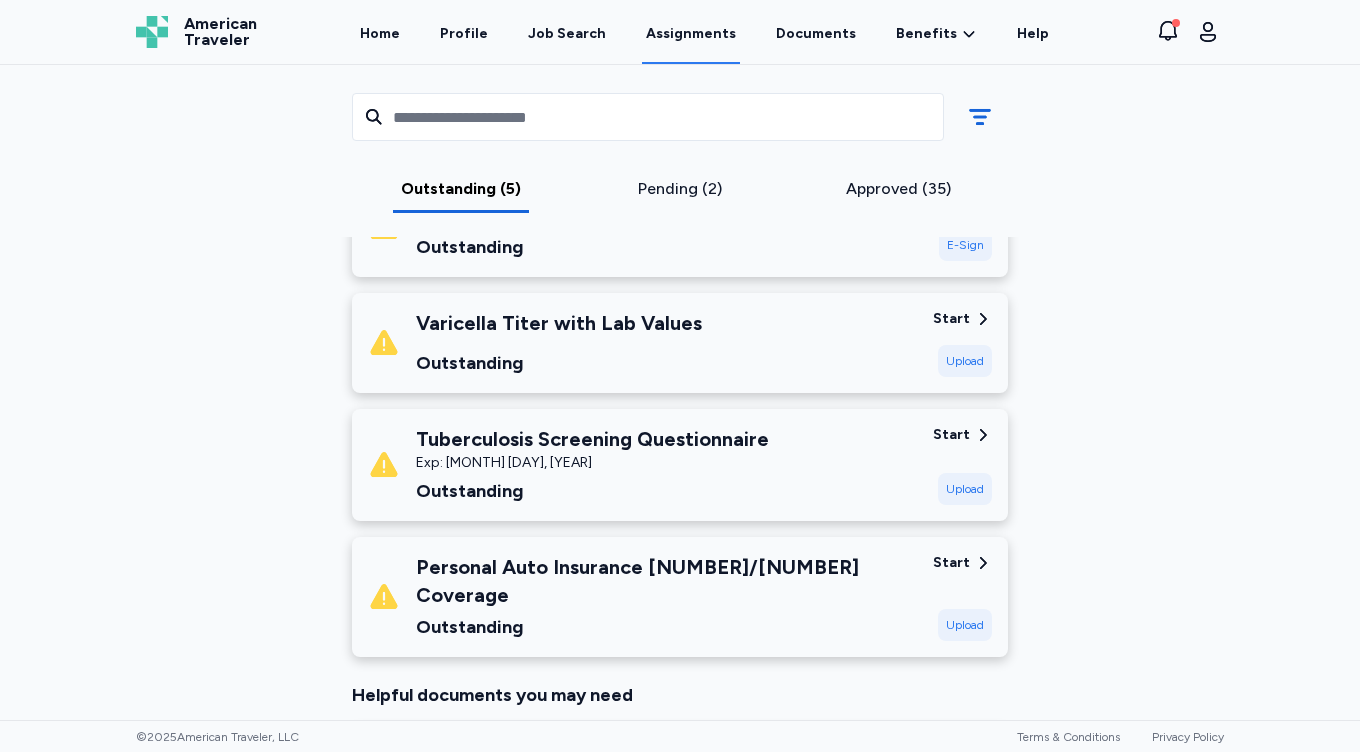 scroll, scrollTop: 724, scrollLeft: 0, axis: vertical 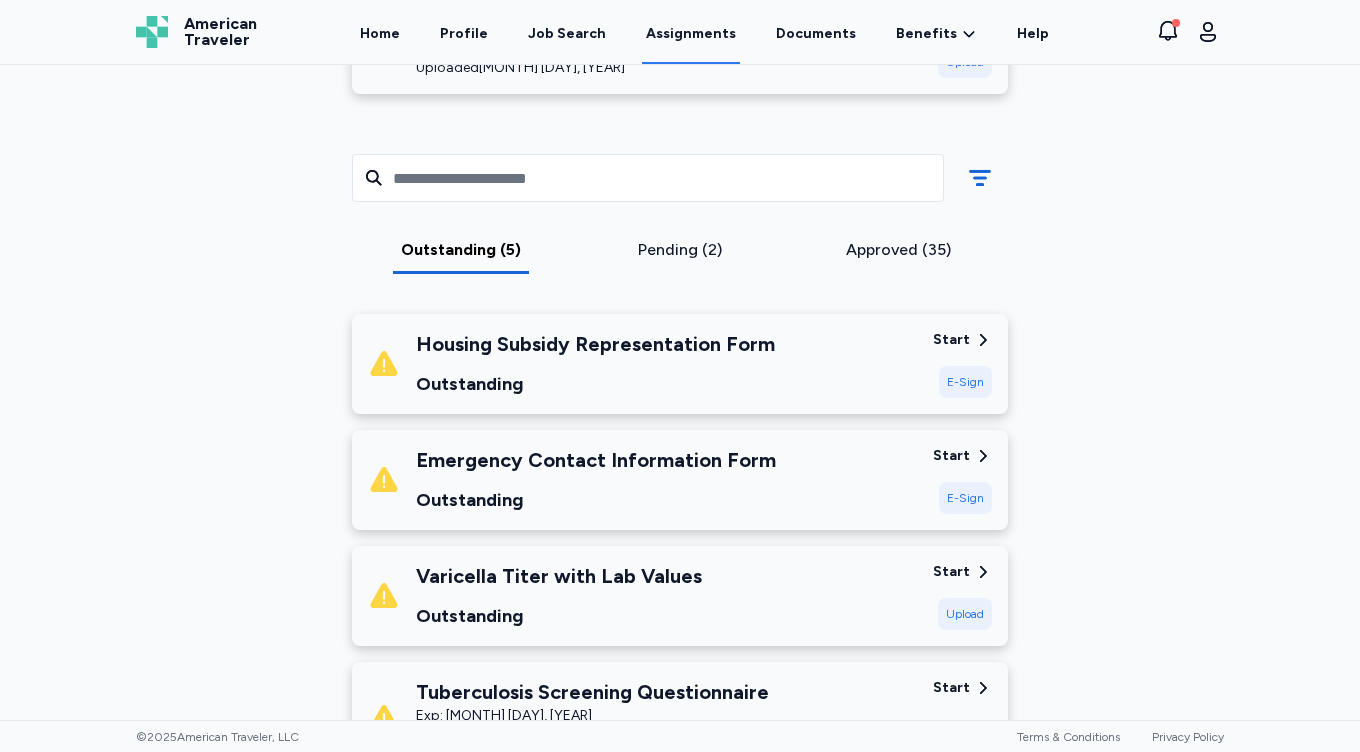 click on "Outstanding" at bounding box center [595, 384] 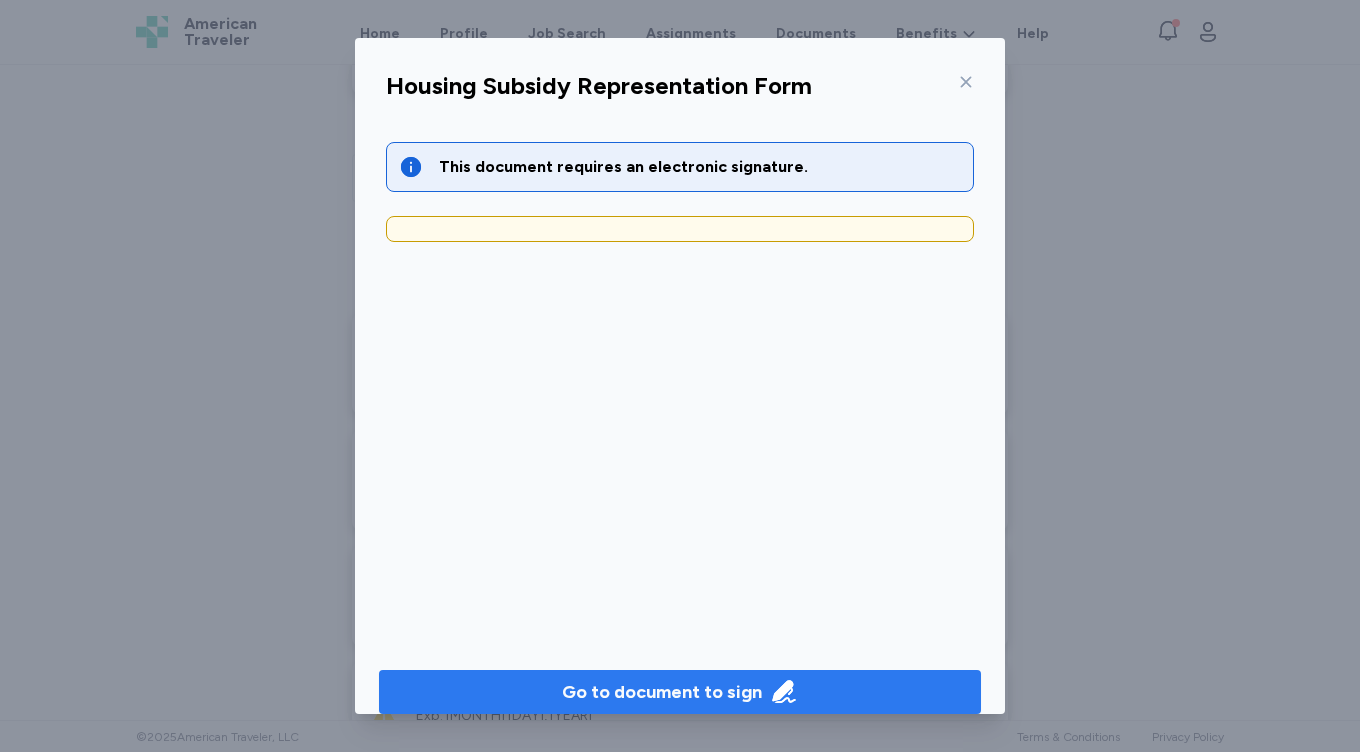 click on "Go to document to sign" at bounding box center (662, 692) 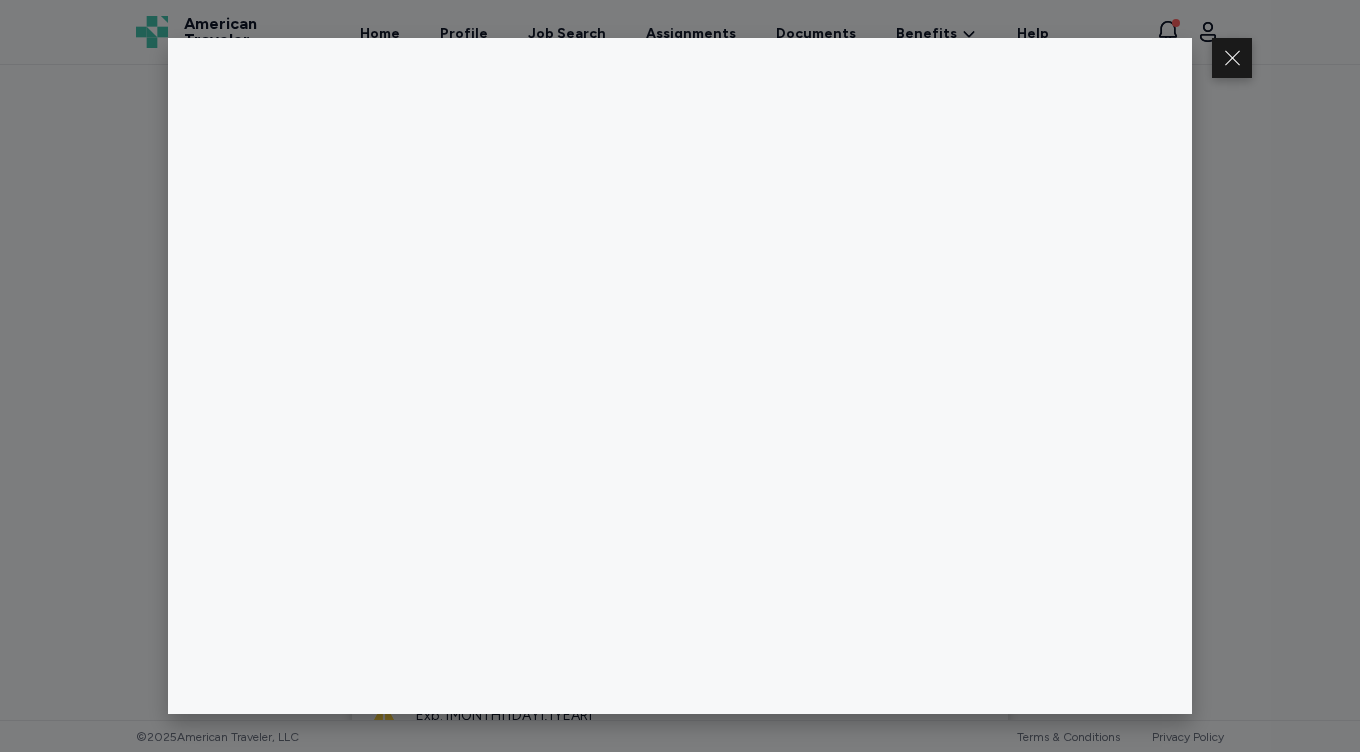scroll, scrollTop: 0, scrollLeft: 0, axis: both 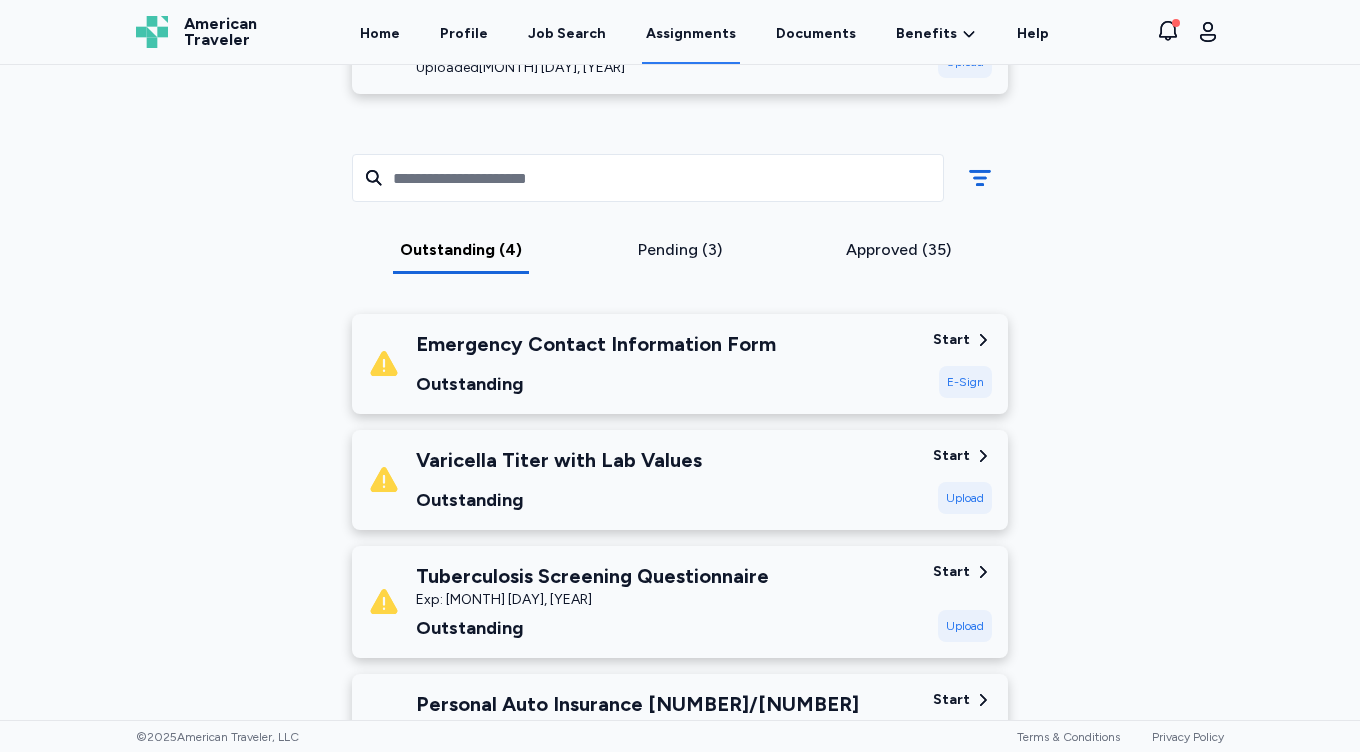 click on "Emergency Contact Information Form Outstanding" at bounding box center (642, 364) 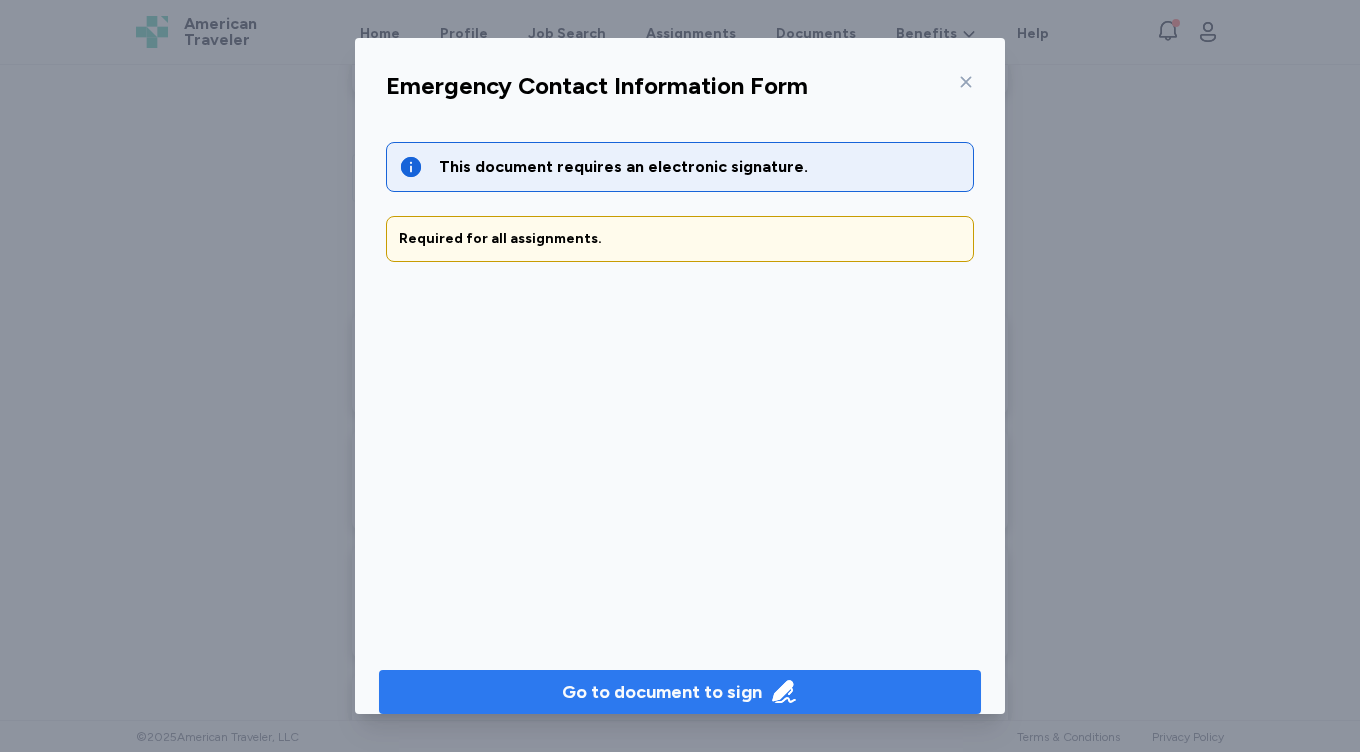 click on "Go to document to sign" at bounding box center [662, 692] 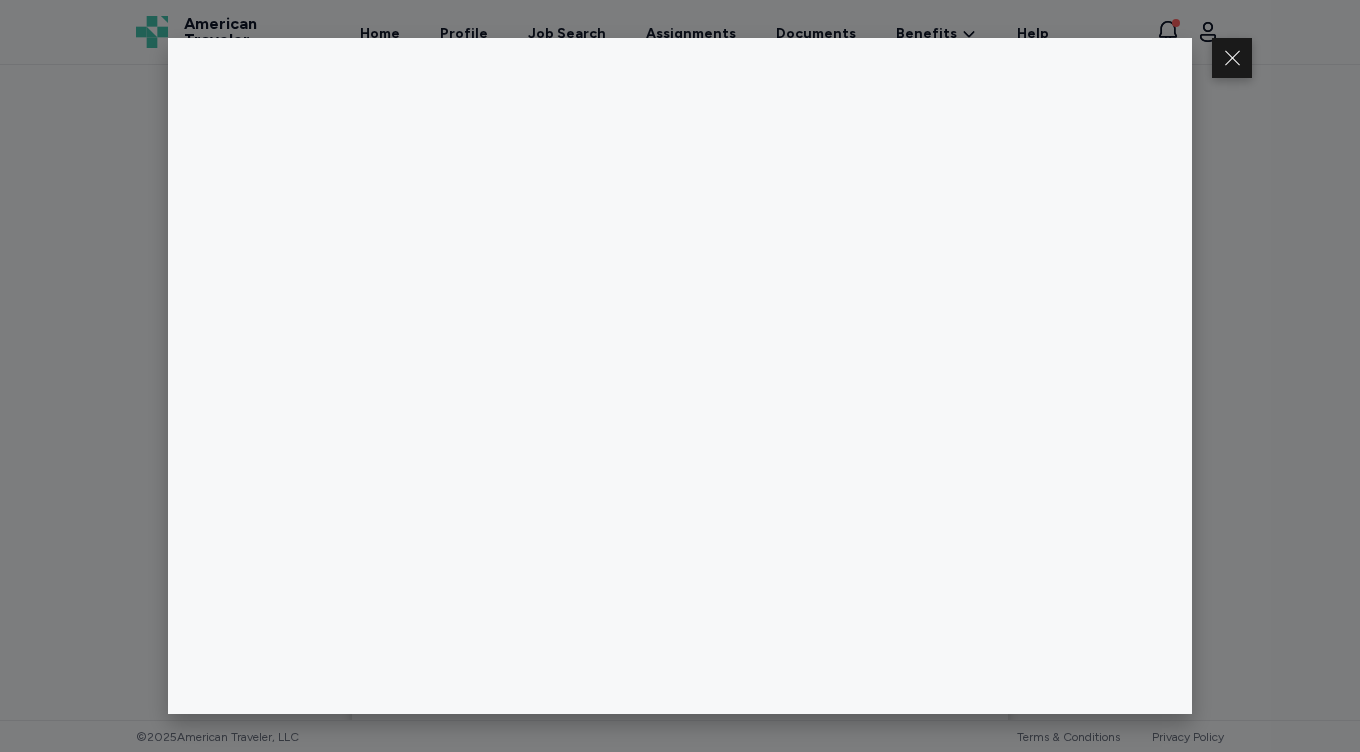 scroll, scrollTop: 0, scrollLeft: 0, axis: both 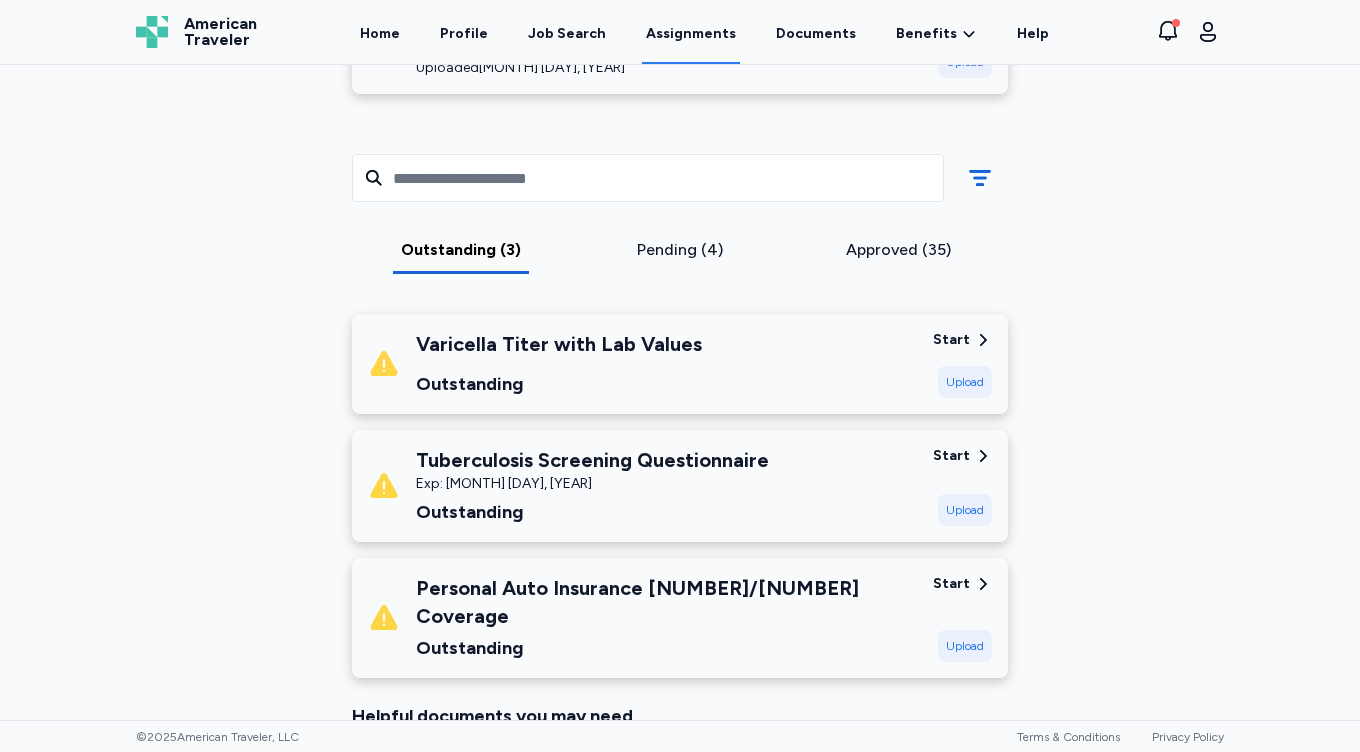 click on "Varicella Titer with Lab Values  Outstanding" at bounding box center [642, 364] 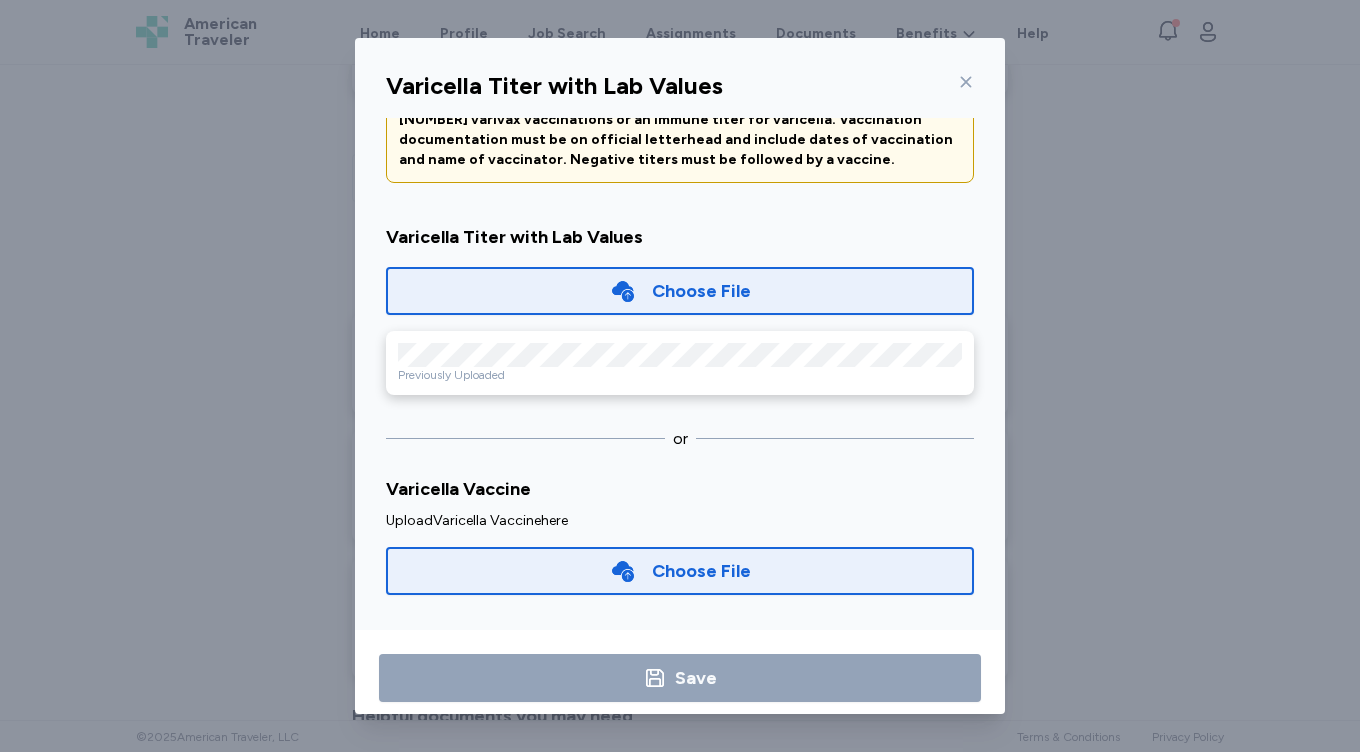 scroll, scrollTop: 118, scrollLeft: 0, axis: vertical 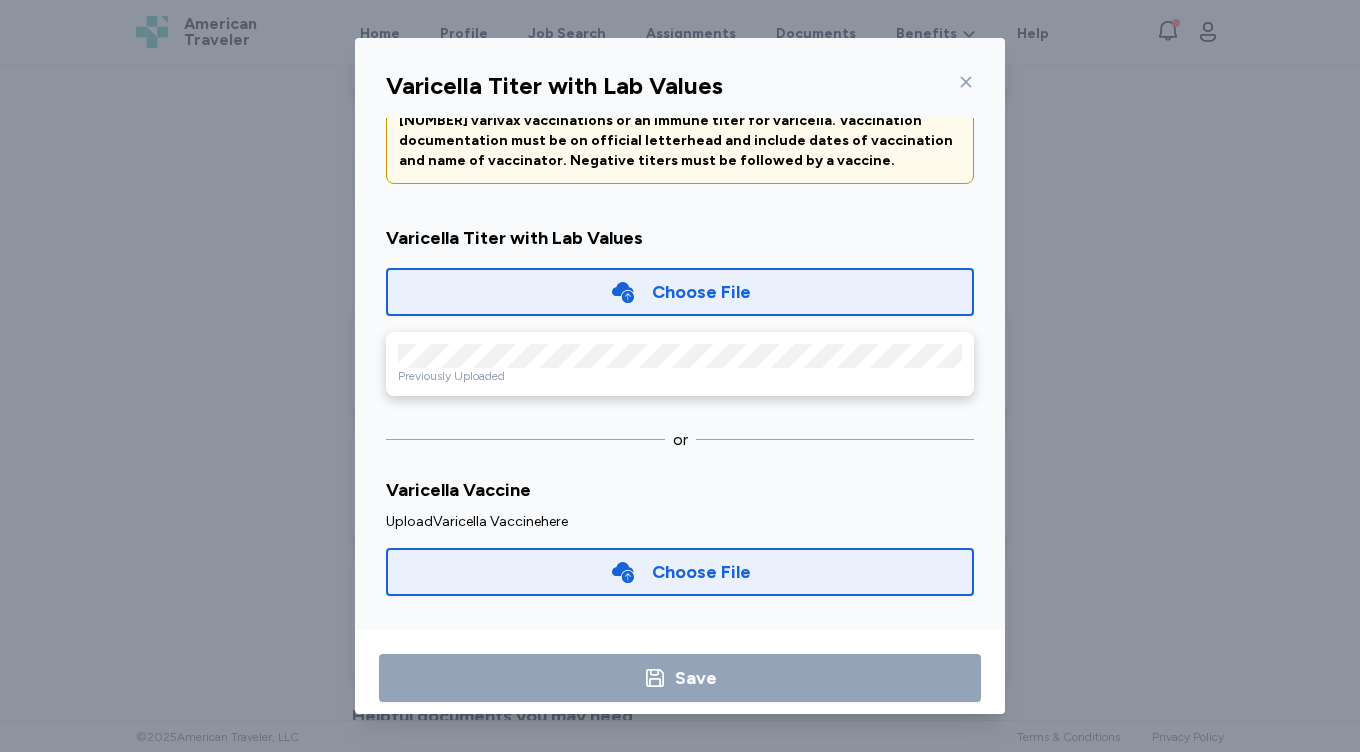click on "Previously Uploaded" at bounding box center [680, 364] 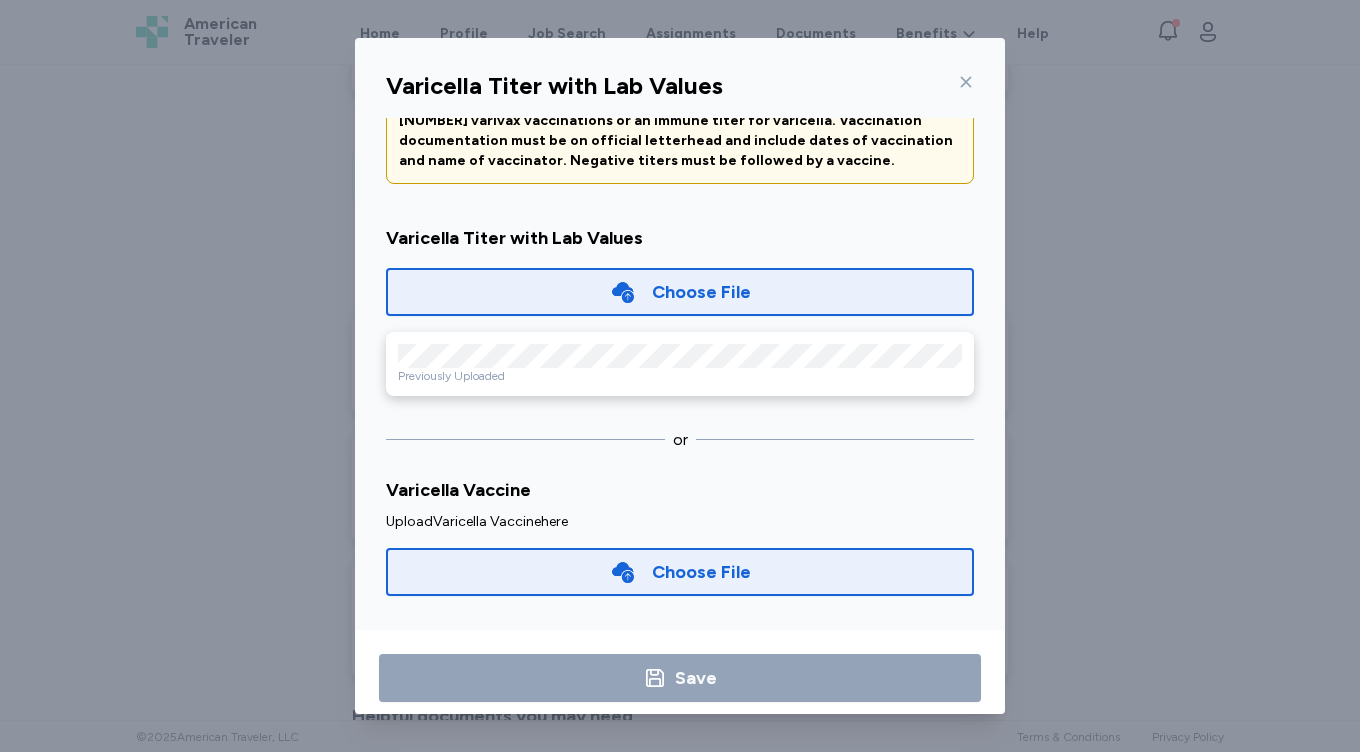 click on "Choose File" at bounding box center (680, 292) 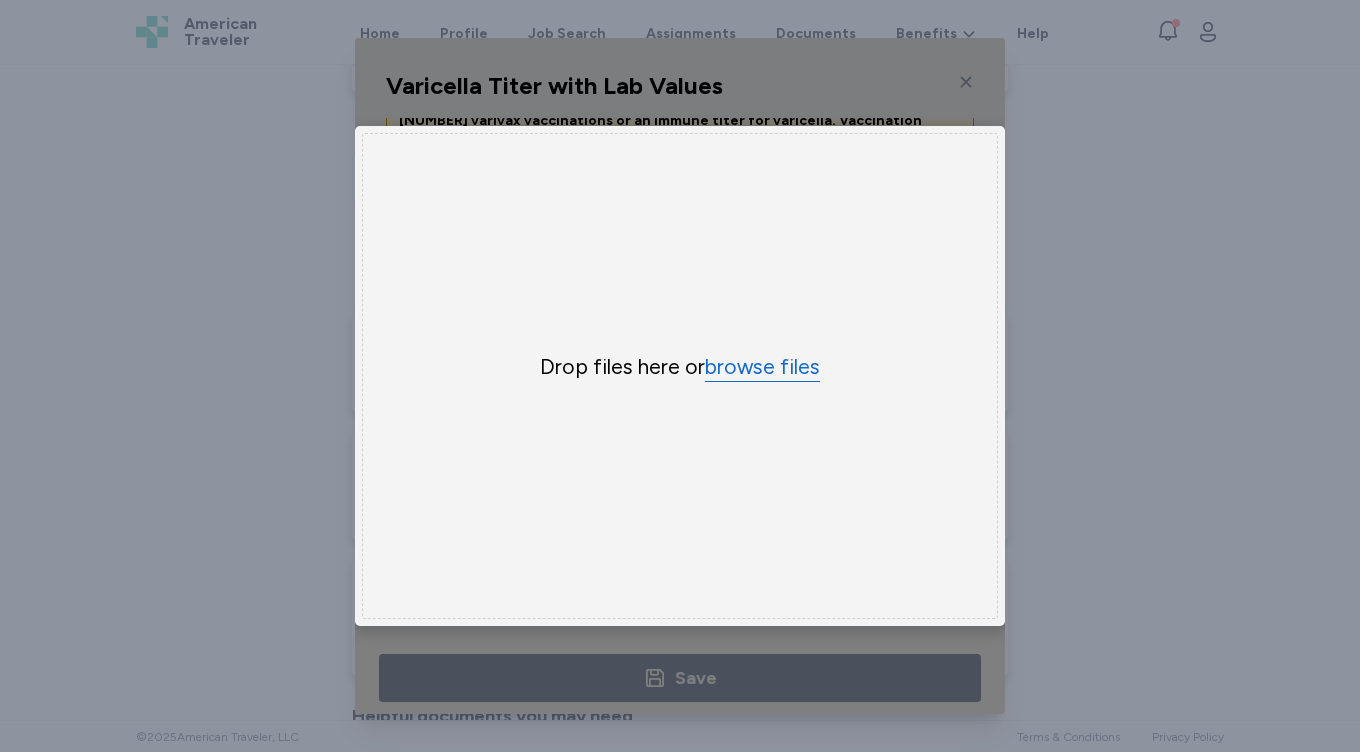 click on "browse files" at bounding box center (762, 367) 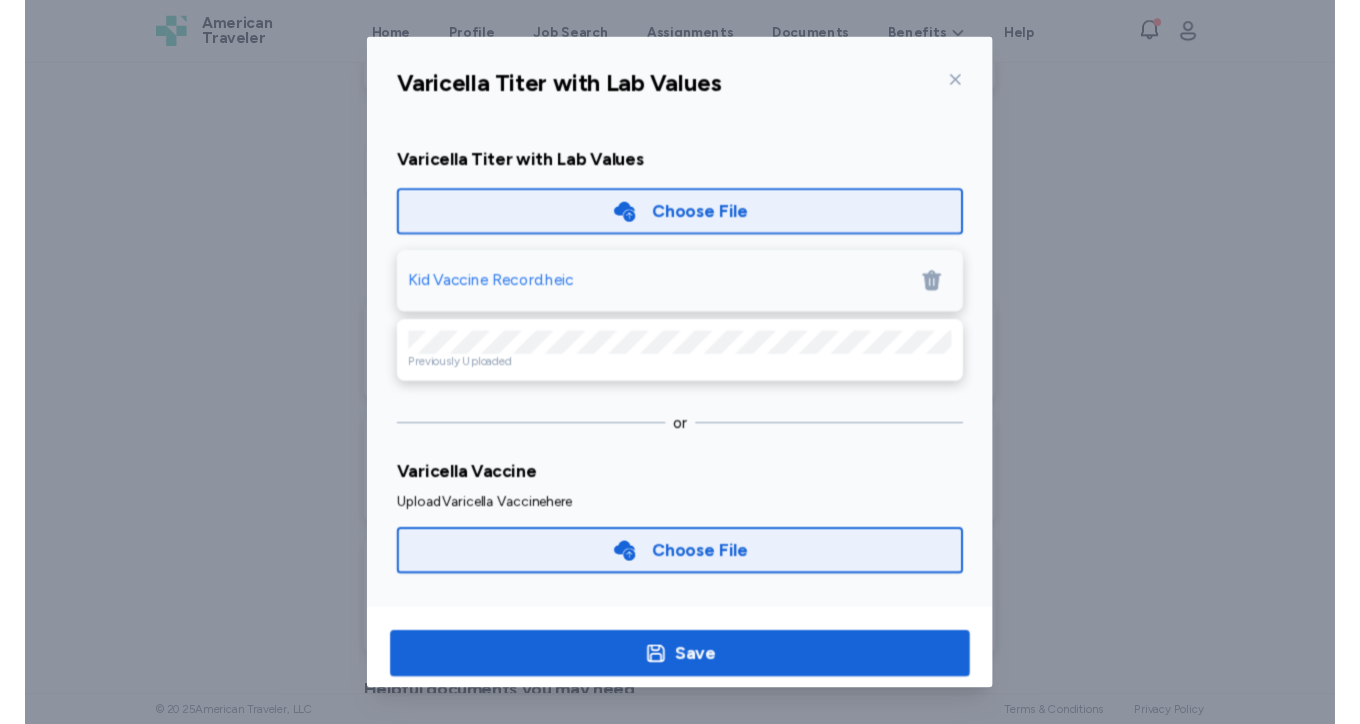 scroll, scrollTop: 190, scrollLeft: 0, axis: vertical 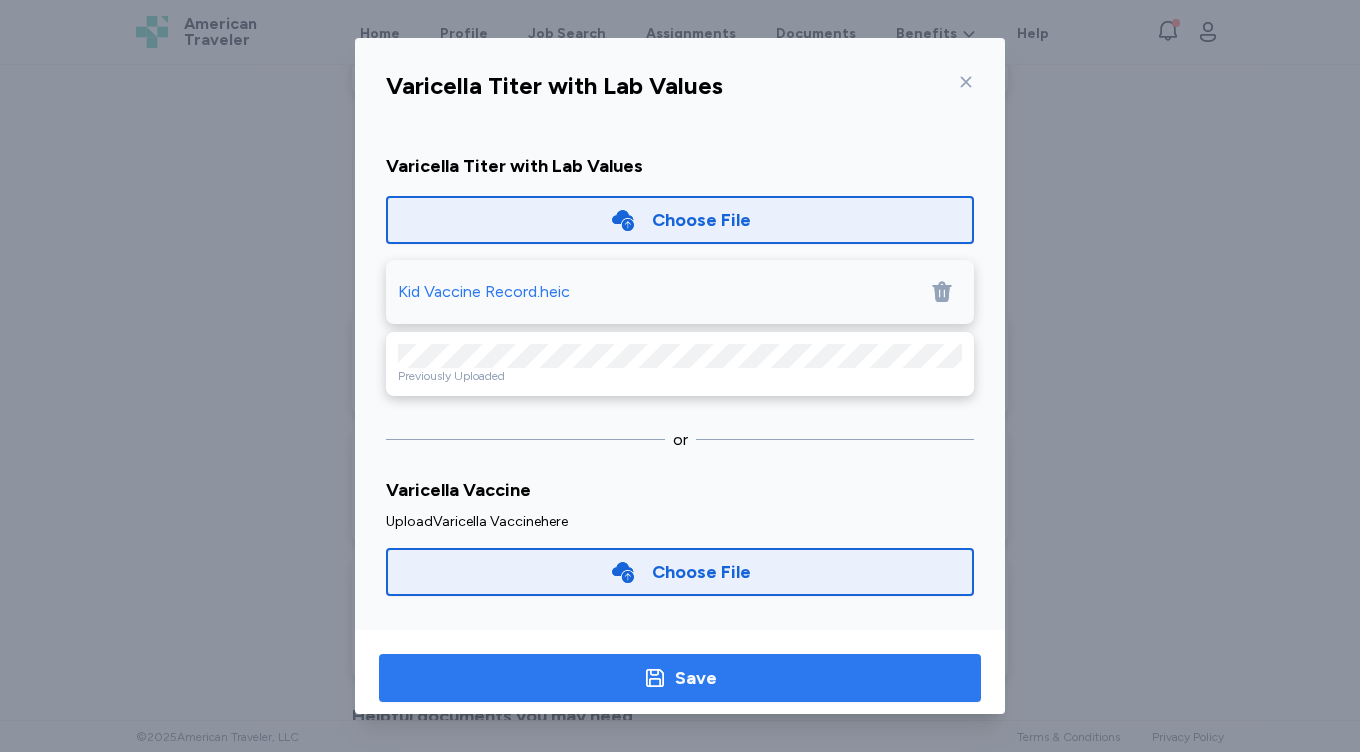 click on "Save" at bounding box center (680, 678) 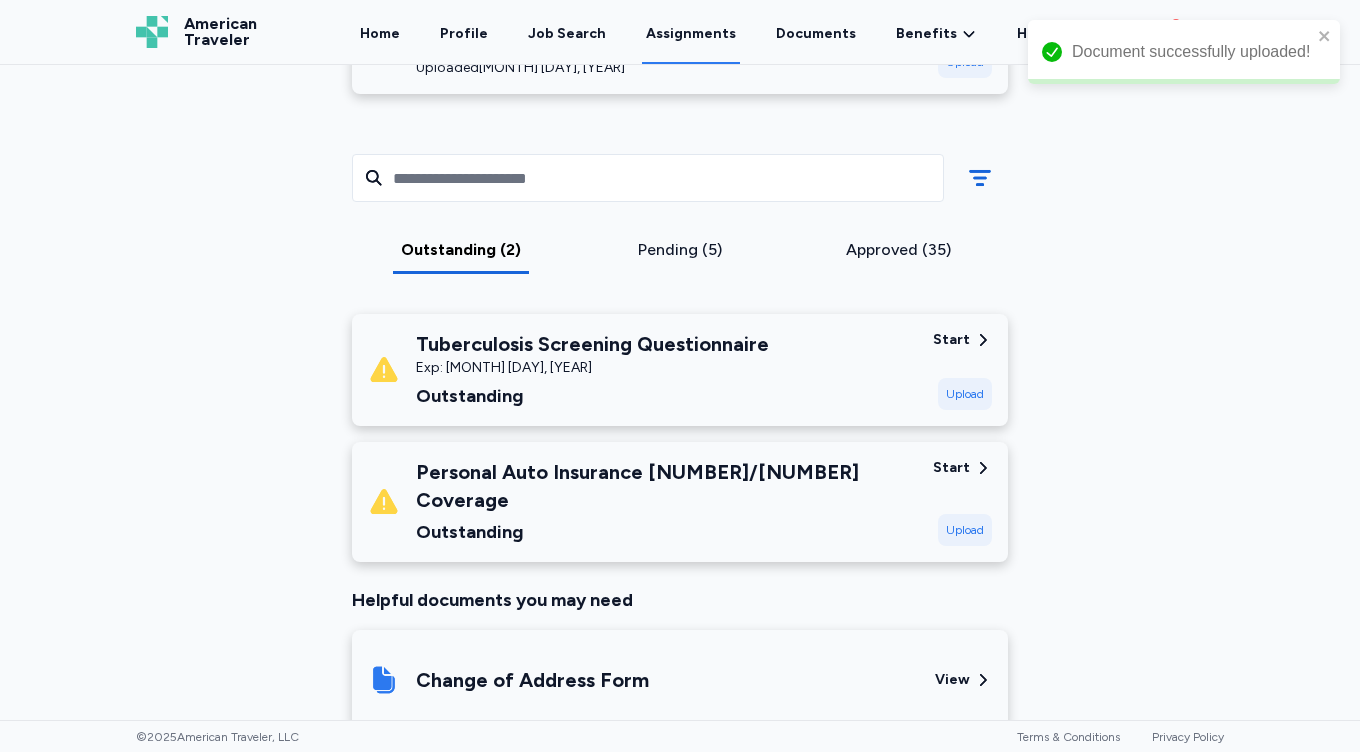 click on "Tuberculosis Screening Questionnaire Exp: May 15, 2026 Outstanding" at bounding box center (642, 370) 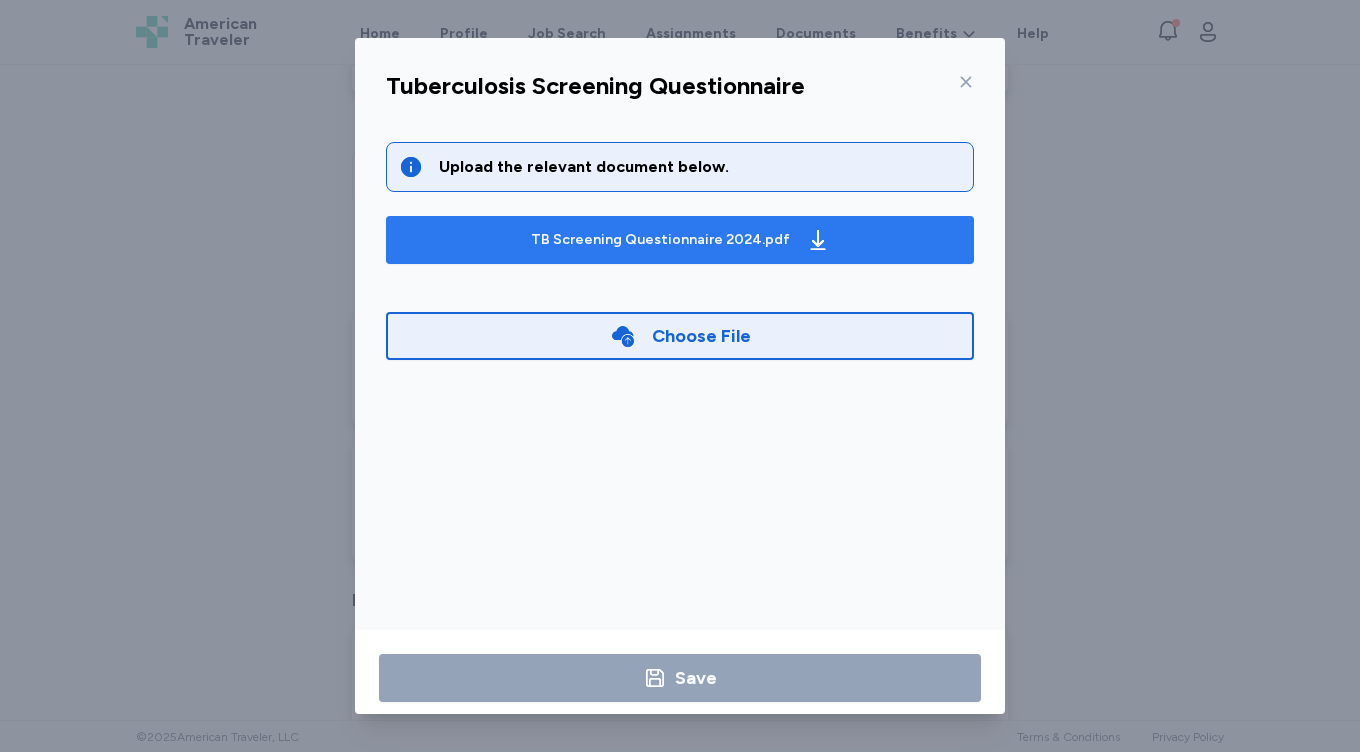 click 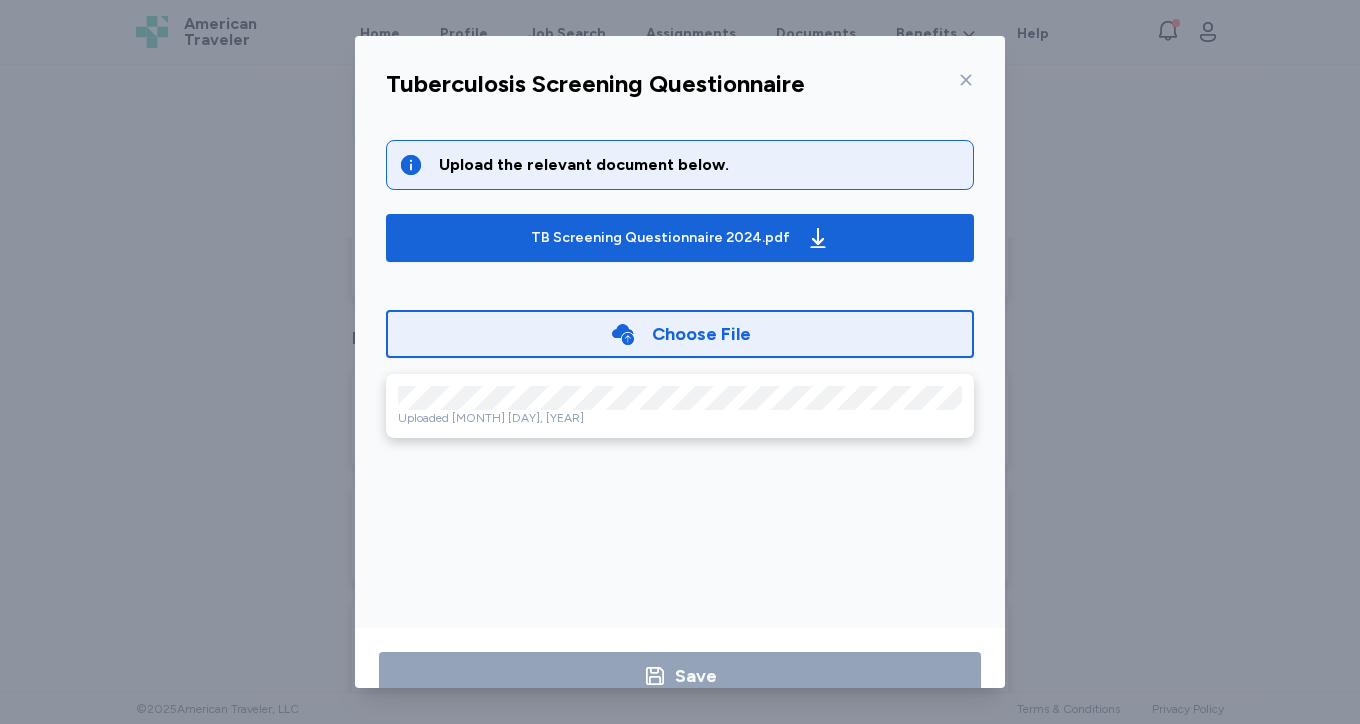 click on "Uploaded May 16, 2025" at bounding box center (680, 418) 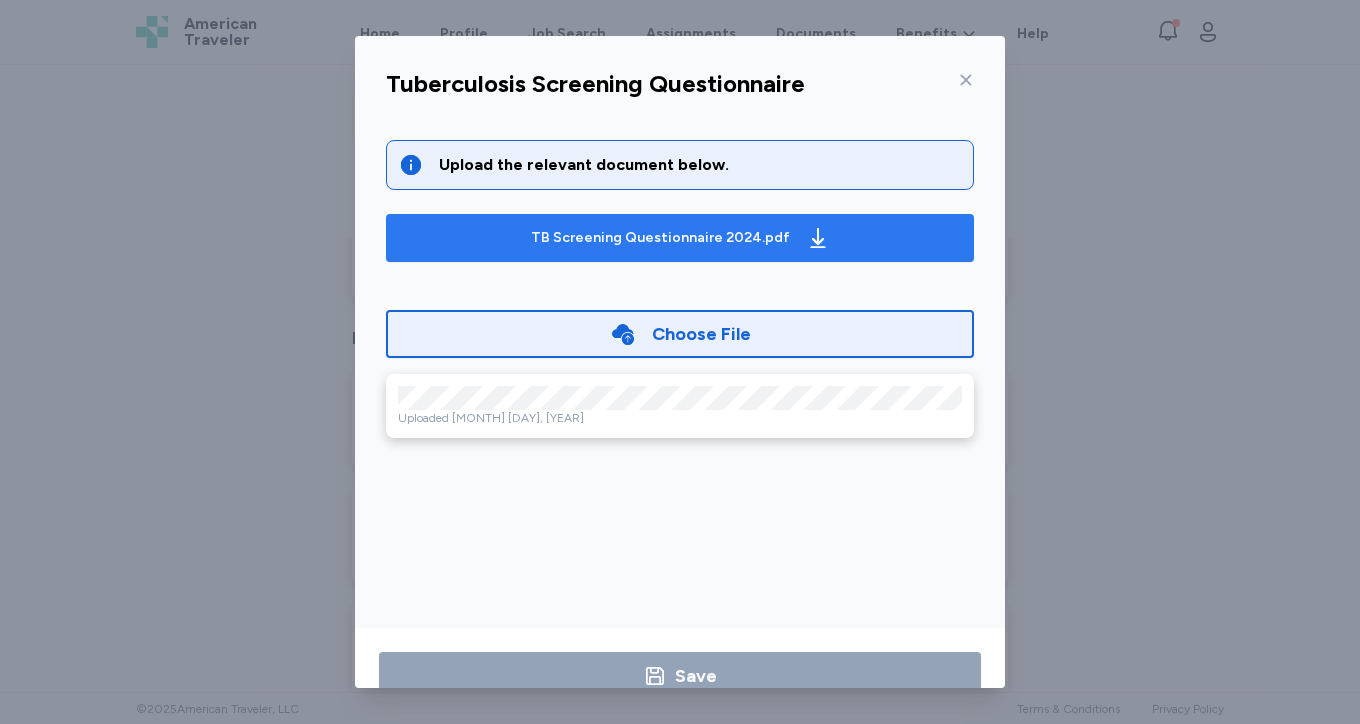 click on "TB Screening Questionnaire 2024.pdf" at bounding box center (660, 238) 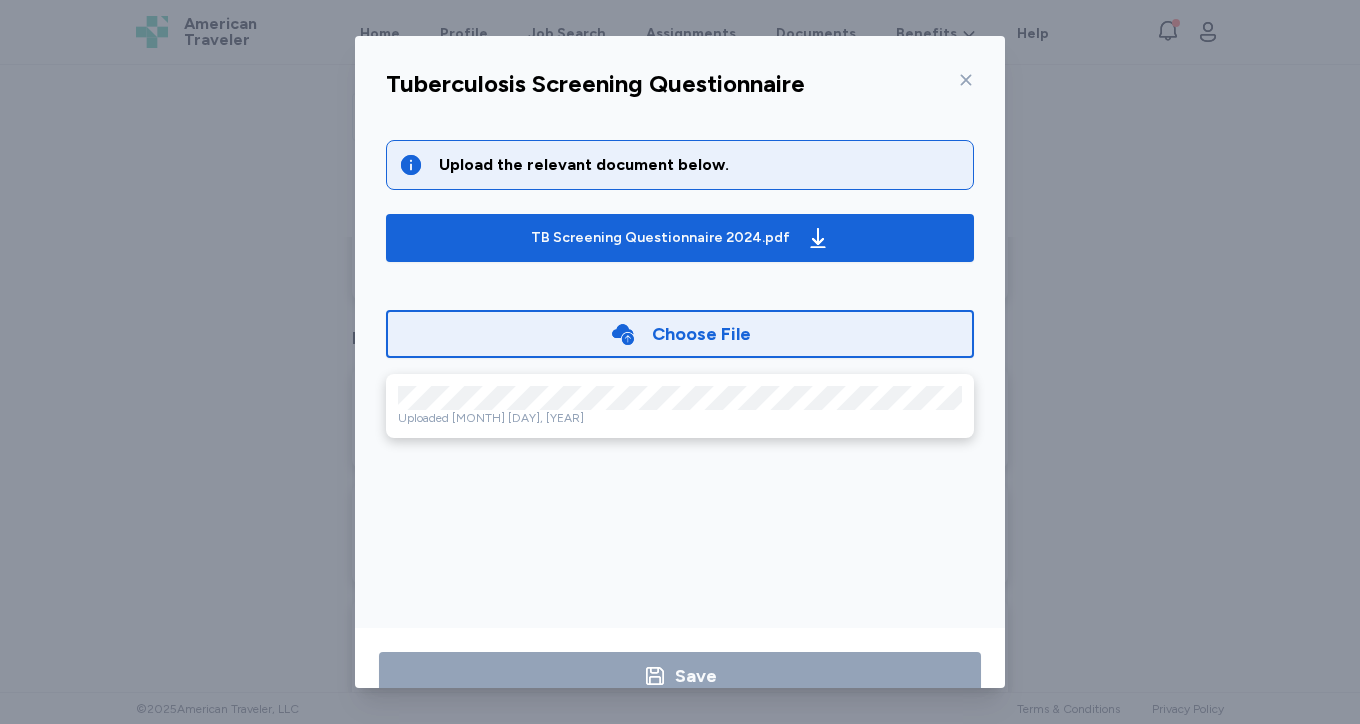 click on "Choose File" at bounding box center [680, 334] 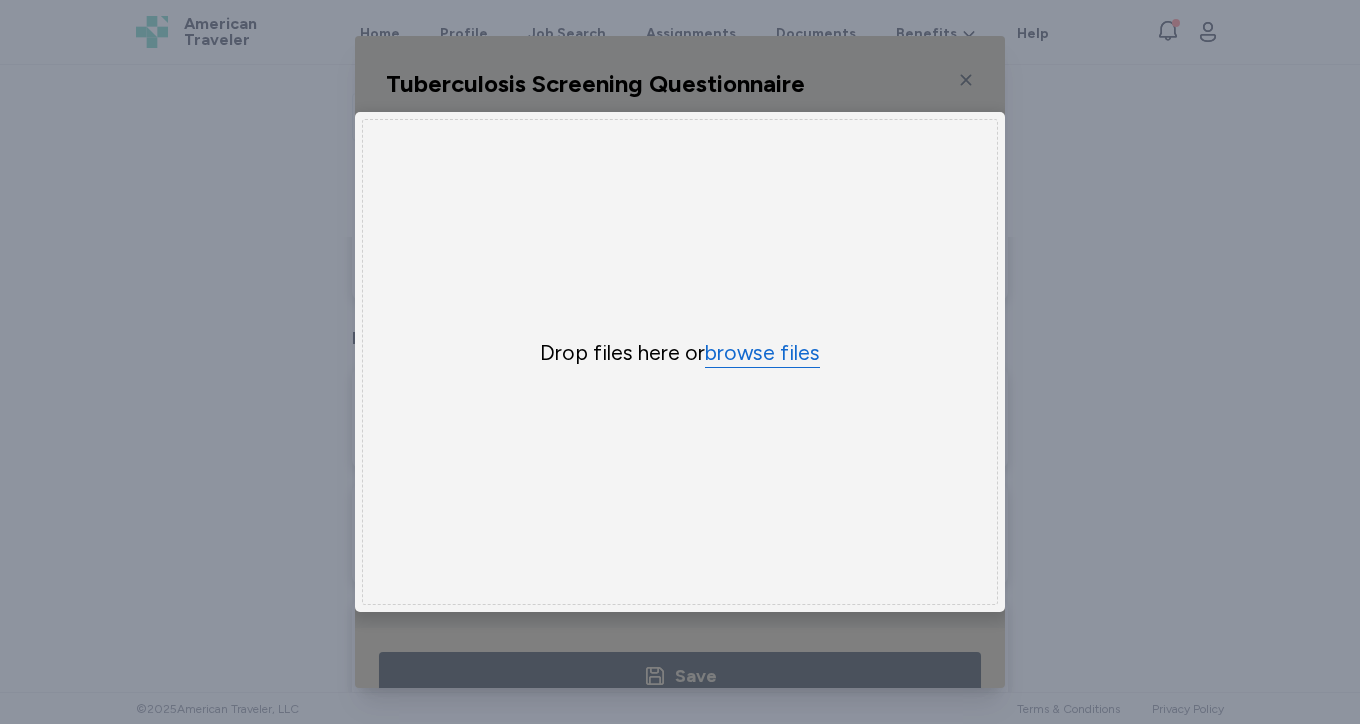 click on "browse files" at bounding box center [762, 353] 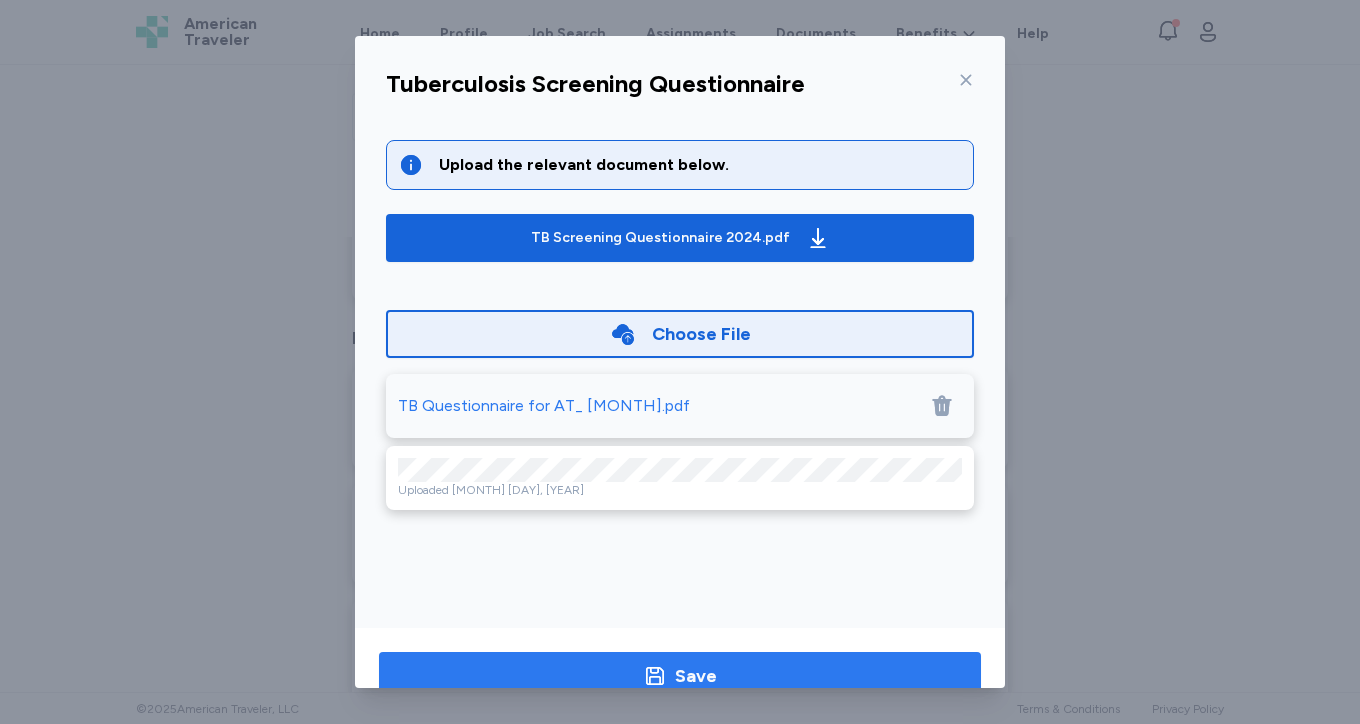 click on "Save" at bounding box center [680, 676] 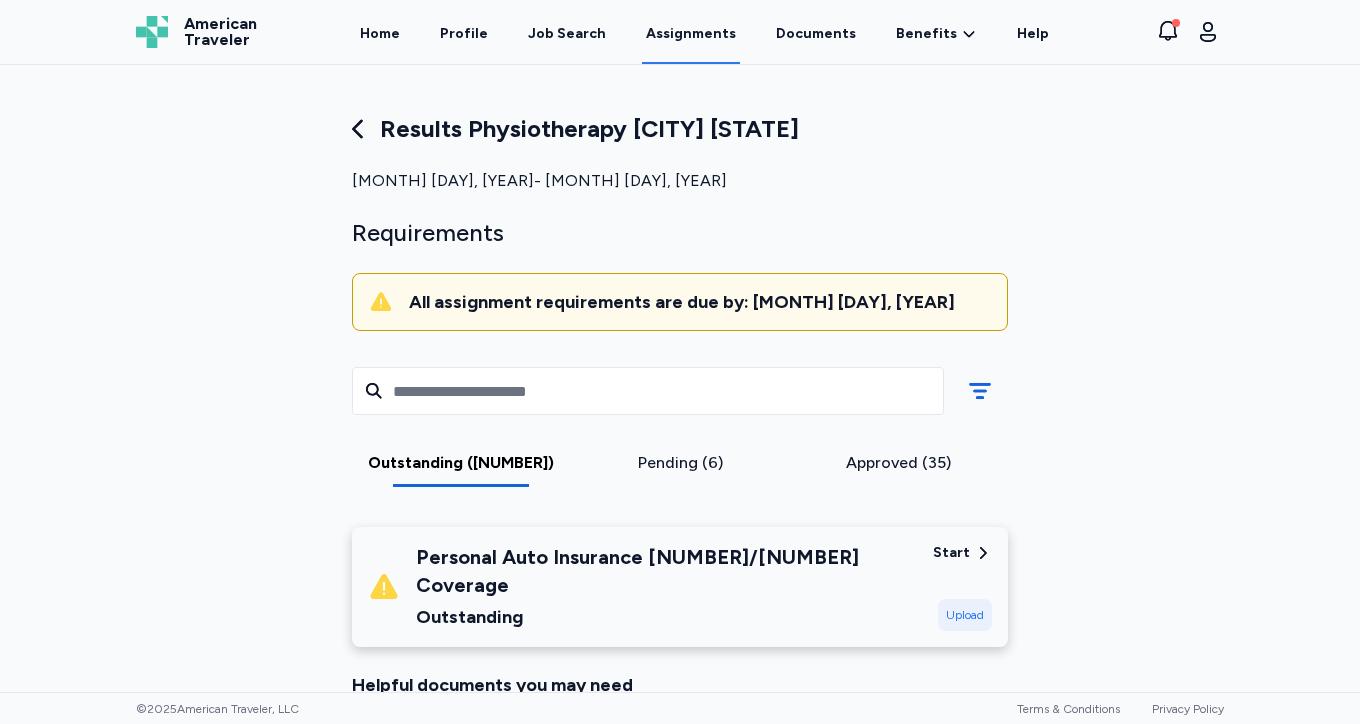 scroll, scrollTop: 0, scrollLeft: 0, axis: both 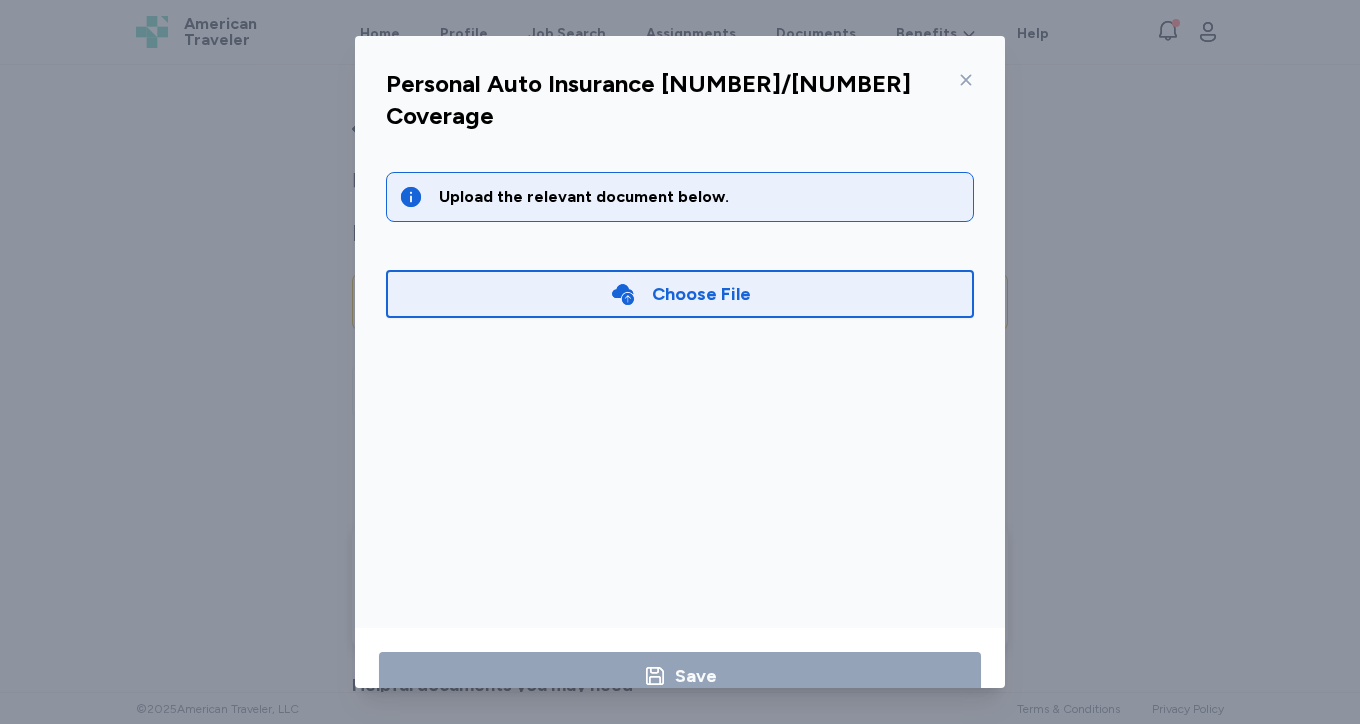 click 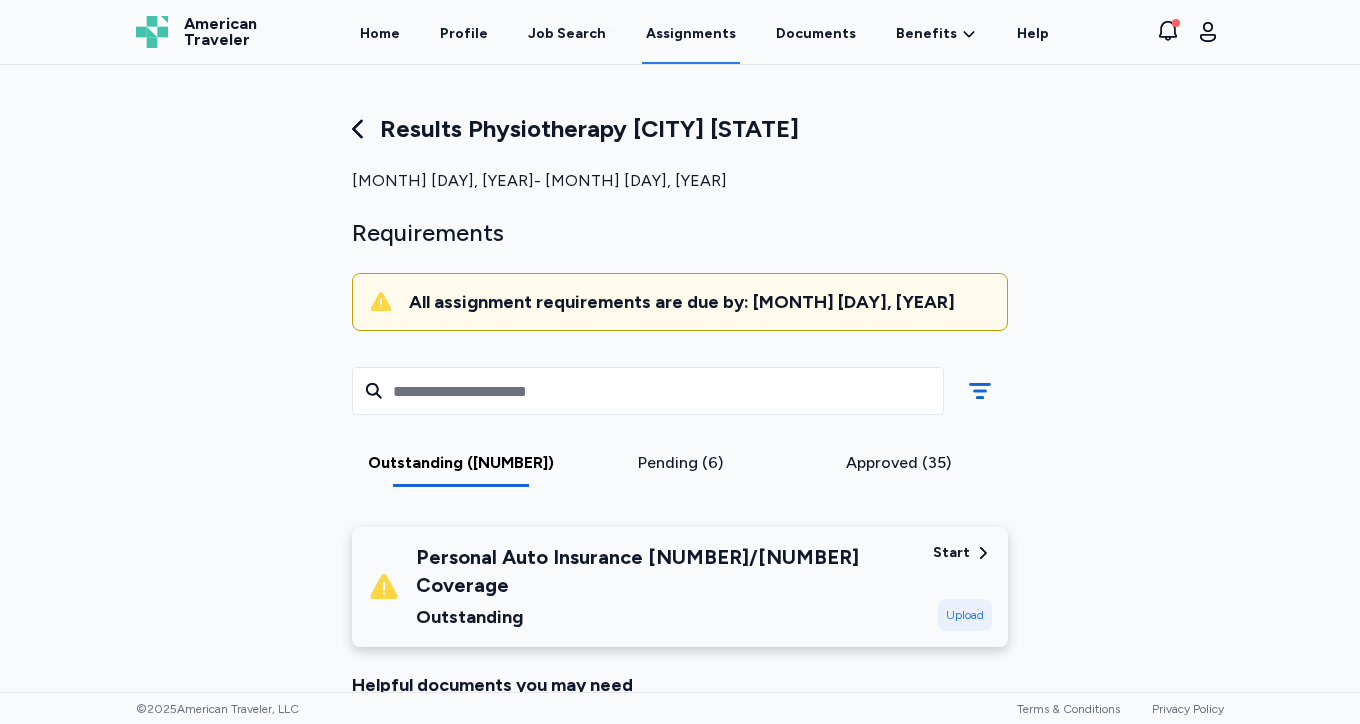 scroll, scrollTop: 40, scrollLeft: 0, axis: vertical 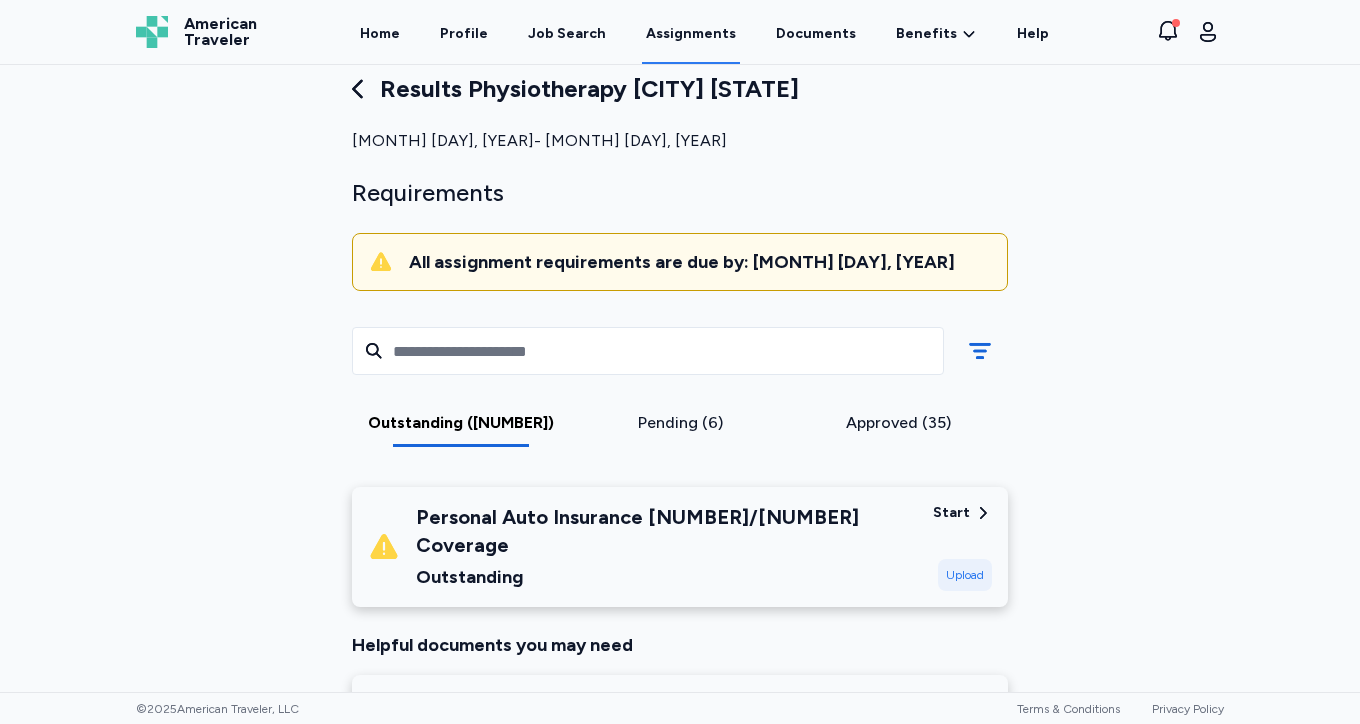 click on "Upload" at bounding box center [965, 575] 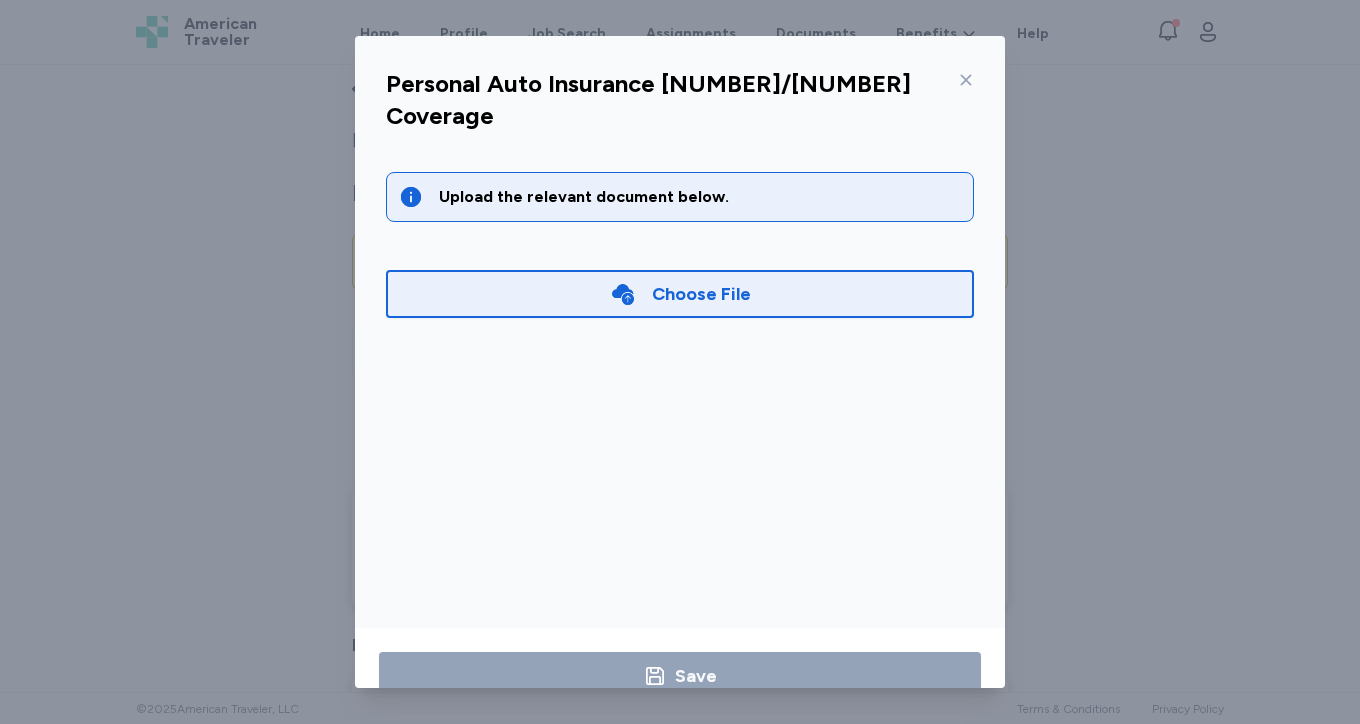 click on "Choose File" at bounding box center [701, 294] 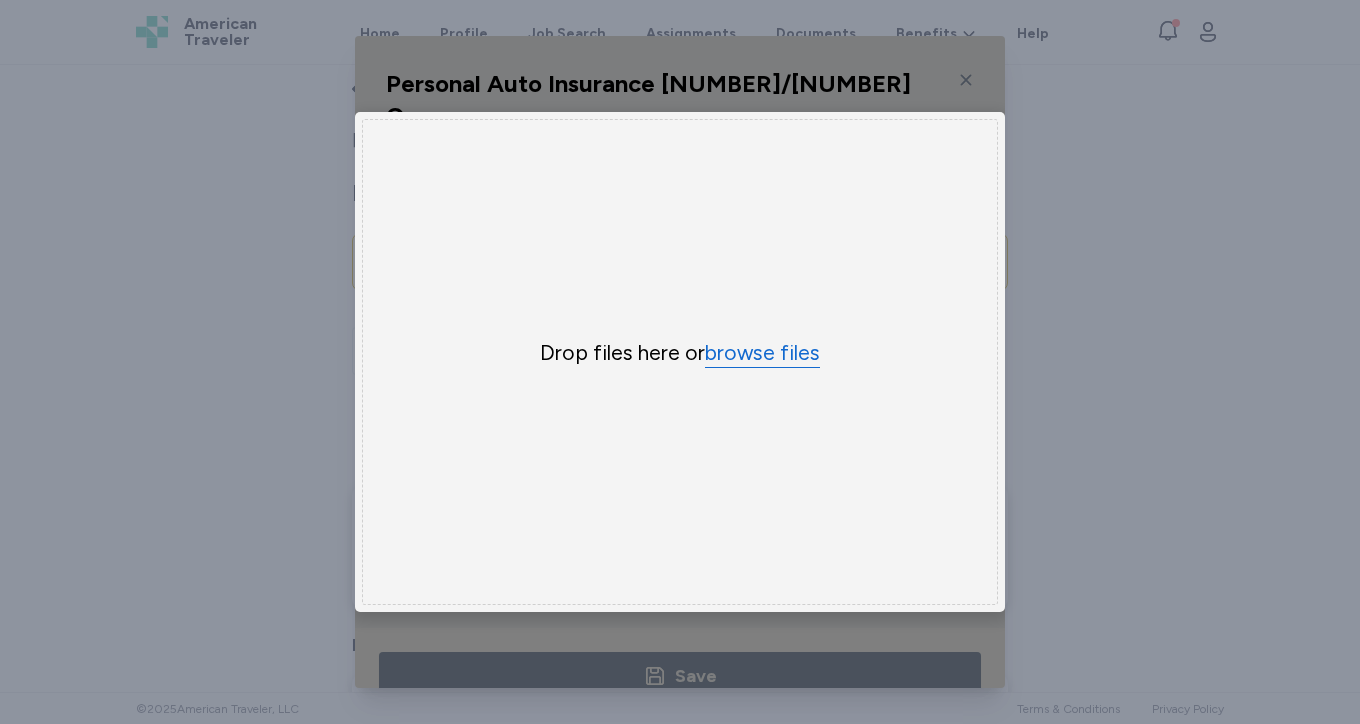 click on "browse files" at bounding box center [762, 353] 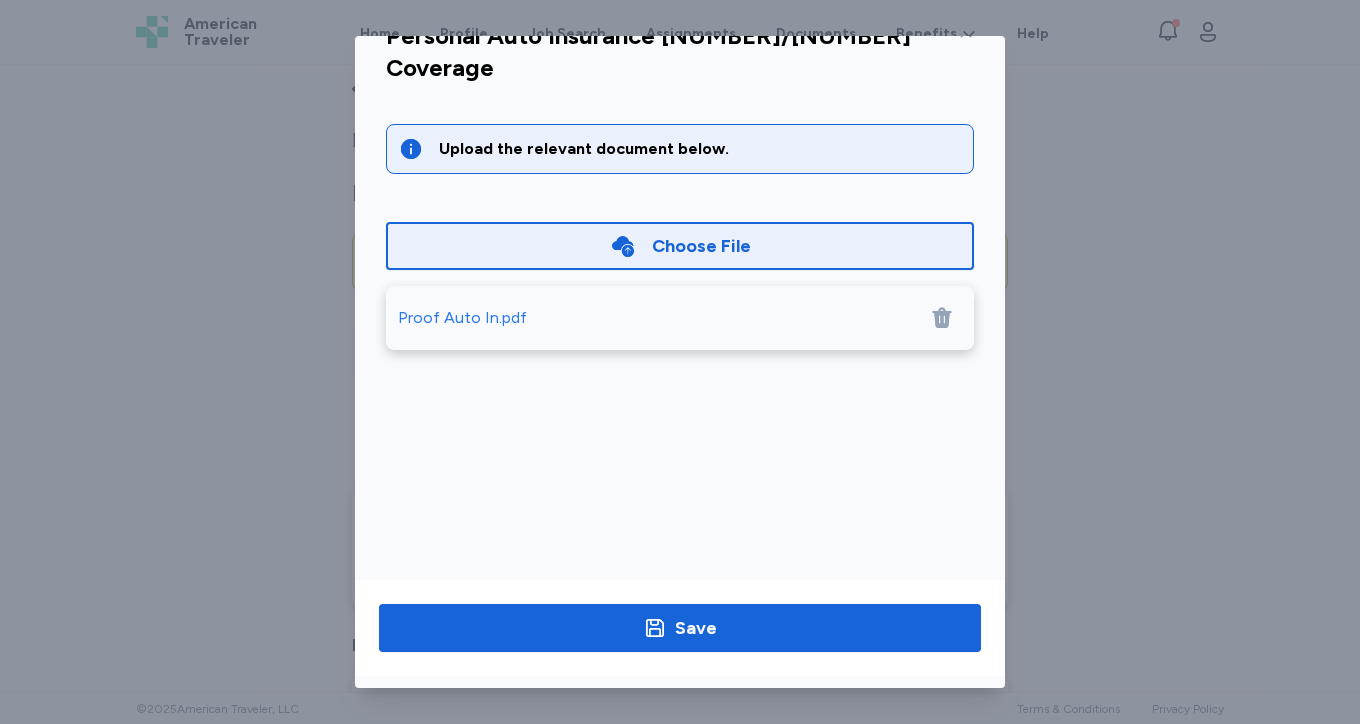 scroll, scrollTop: 48, scrollLeft: 0, axis: vertical 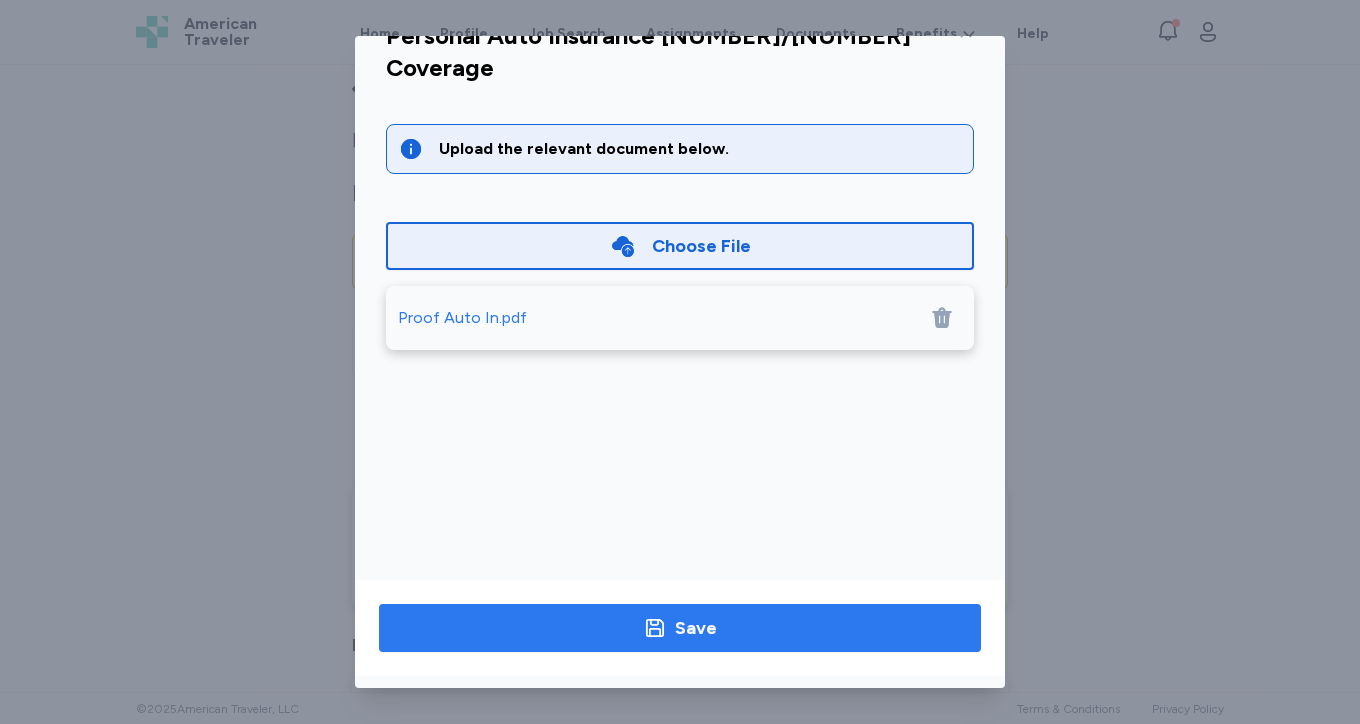 click on "Save" at bounding box center (696, 628) 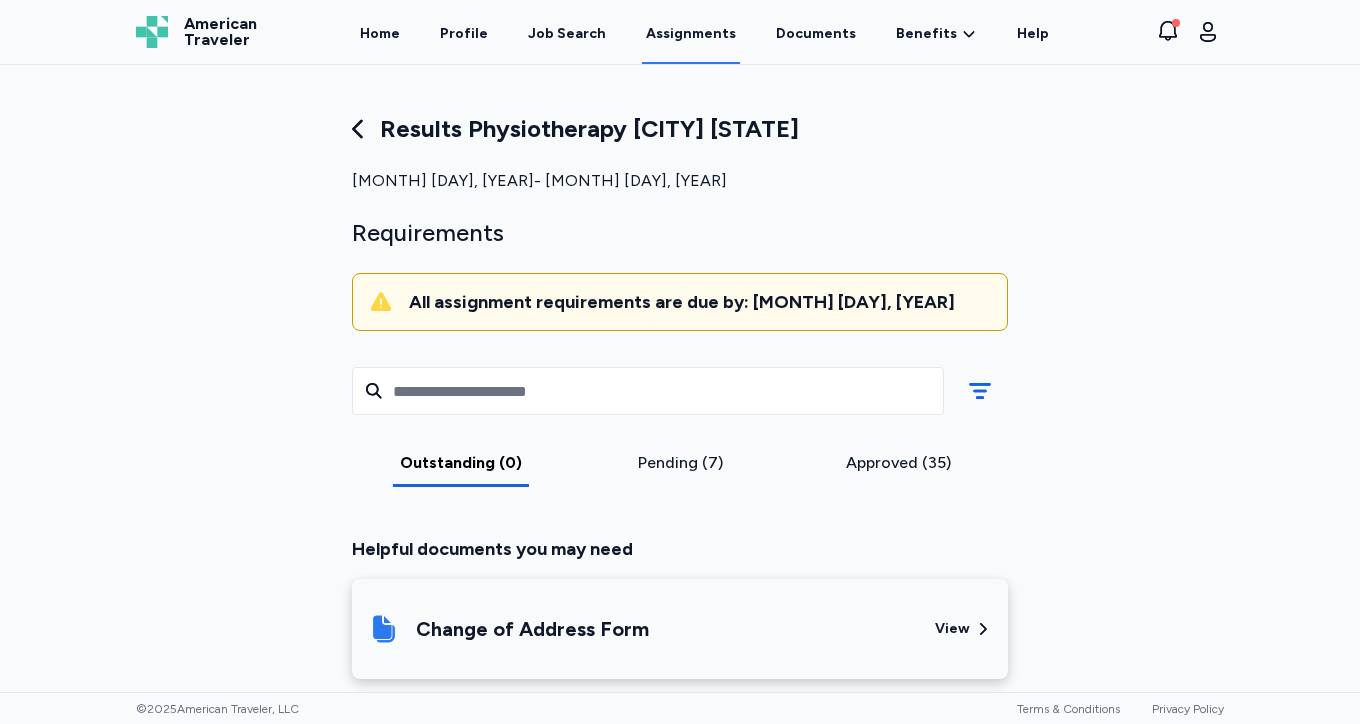 scroll, scrollTop: 0, scrollLeft: 0, axis: both 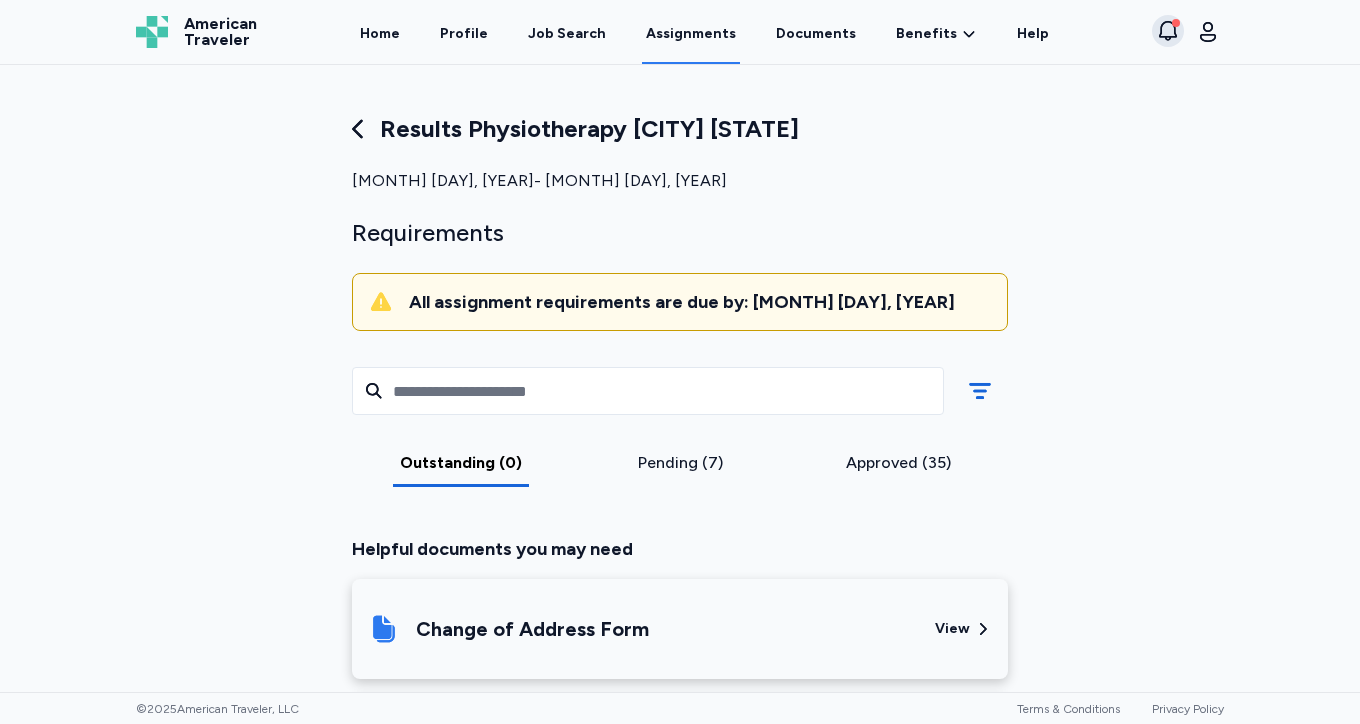 click at bounding box center (1176, 23) 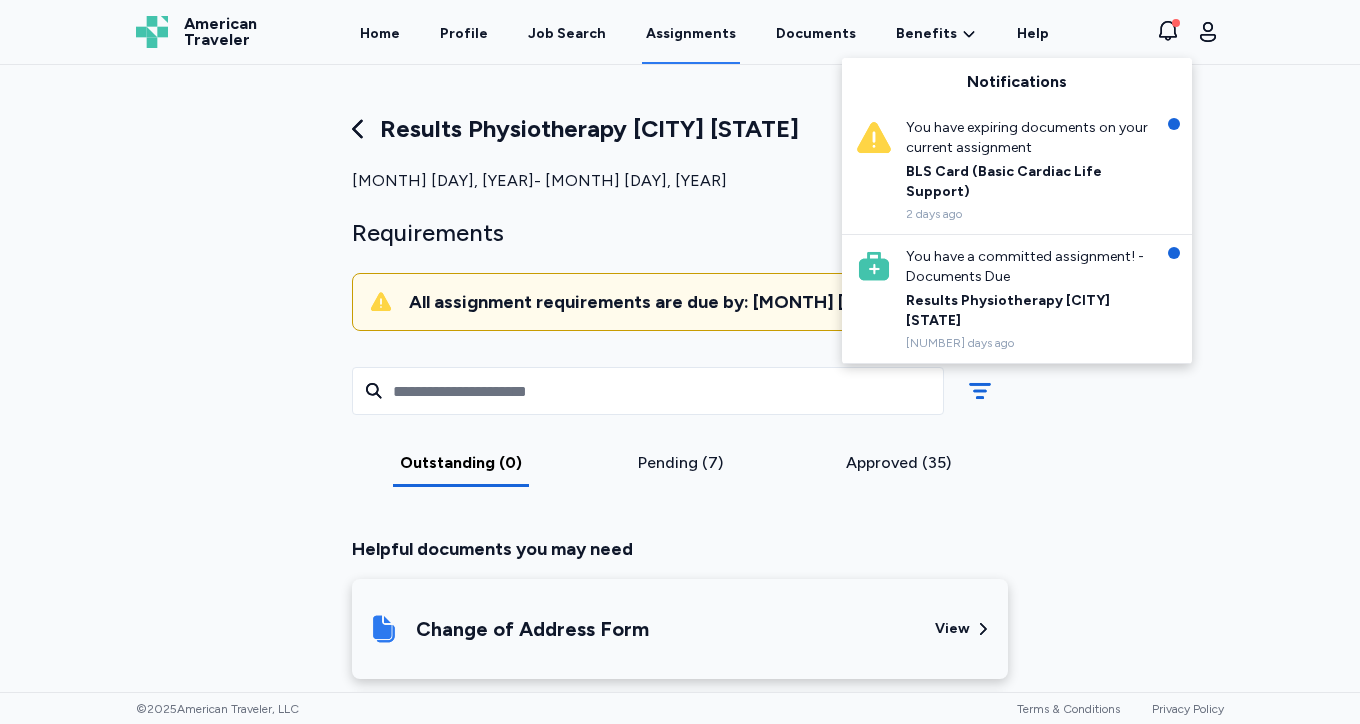click on "BLS Card (Basic Cardiac Life Support)" at bounding box center (1031, 182) 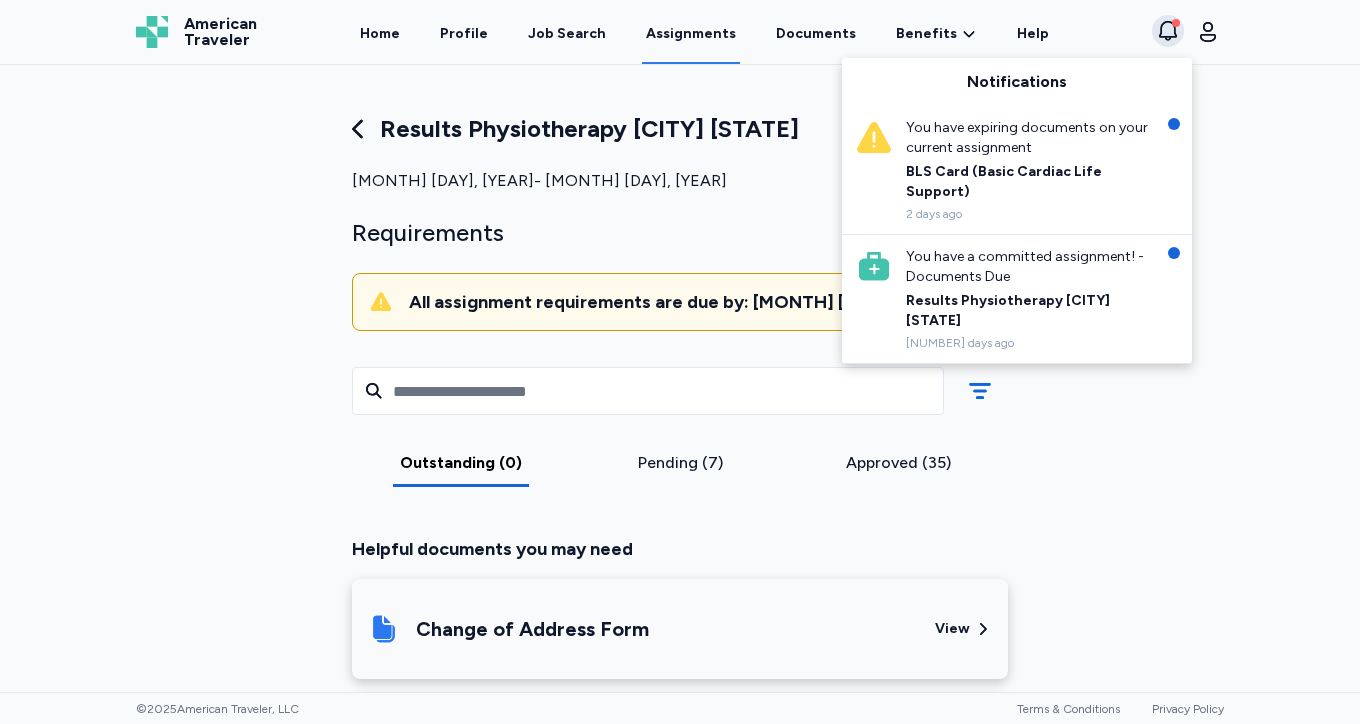 click 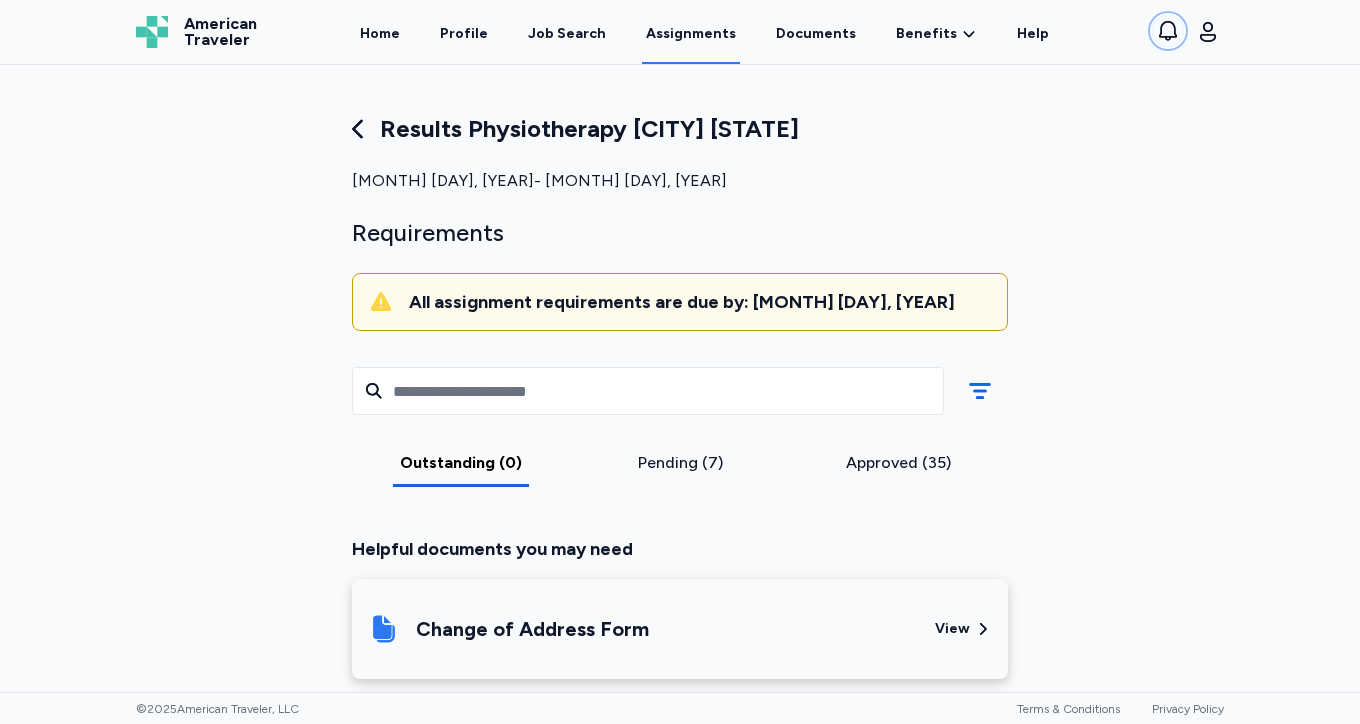 scroll, scrollTop: 0, scrollLeft: 0, axis: both 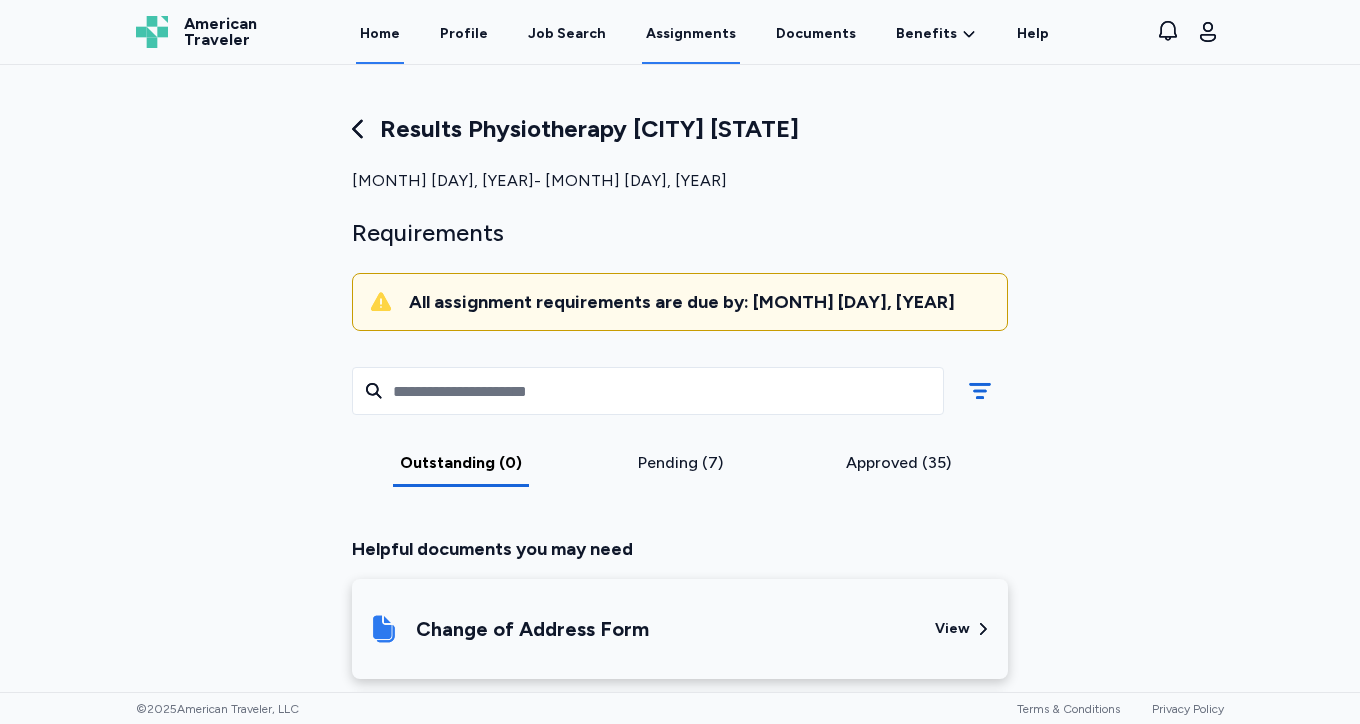 click on "Home" at bounding box center [380, 33] 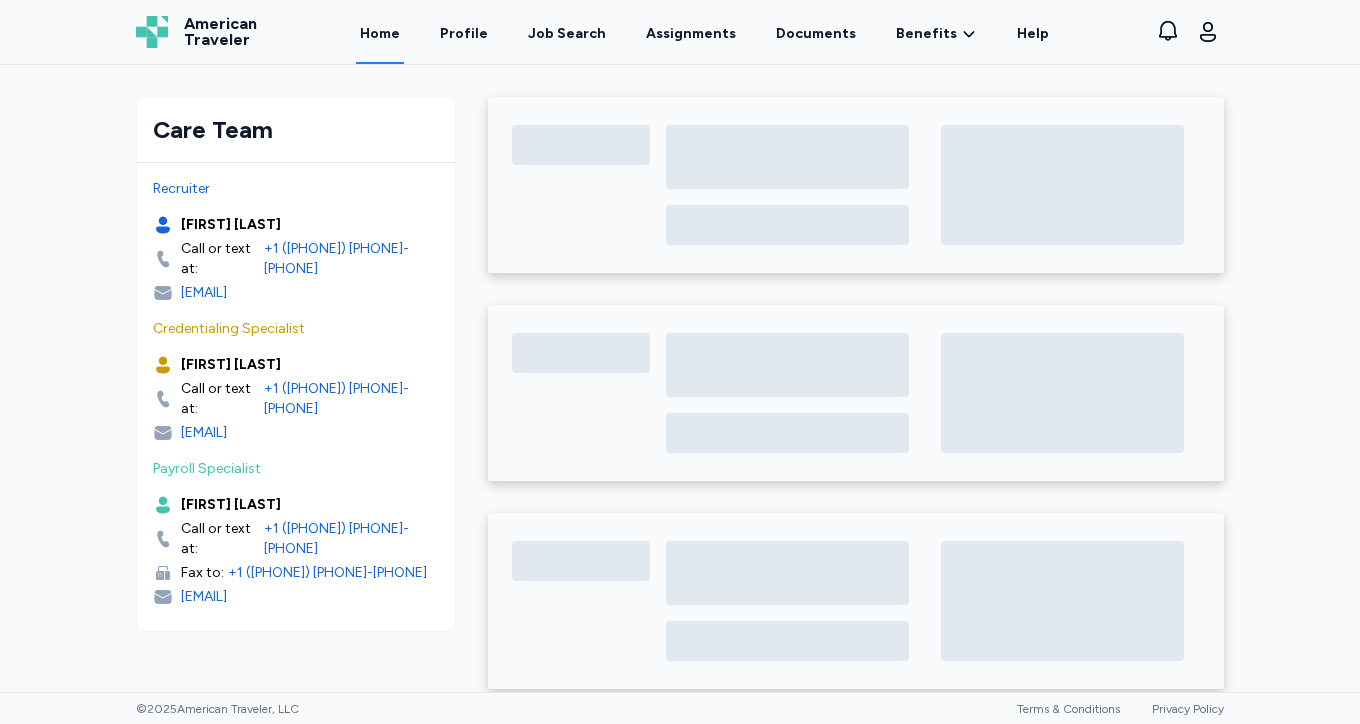 scroll, scrollTop: 0, scrollLeft: 0, axis: both 